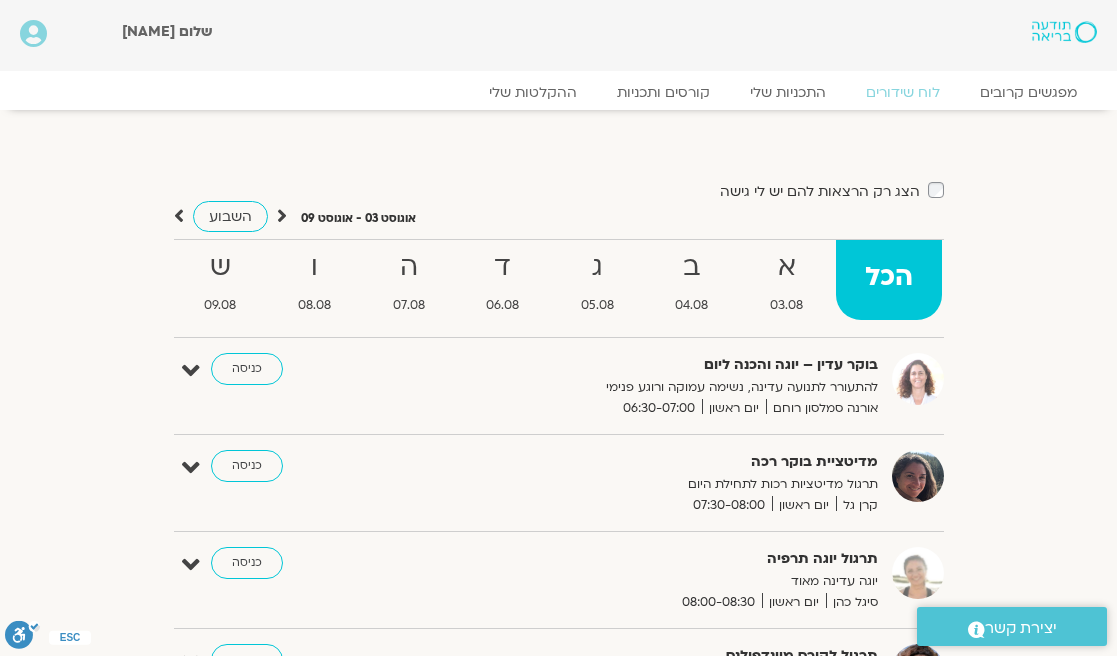 scroll, scrollTop: 578, scrollLeft: 0, axis: vertical 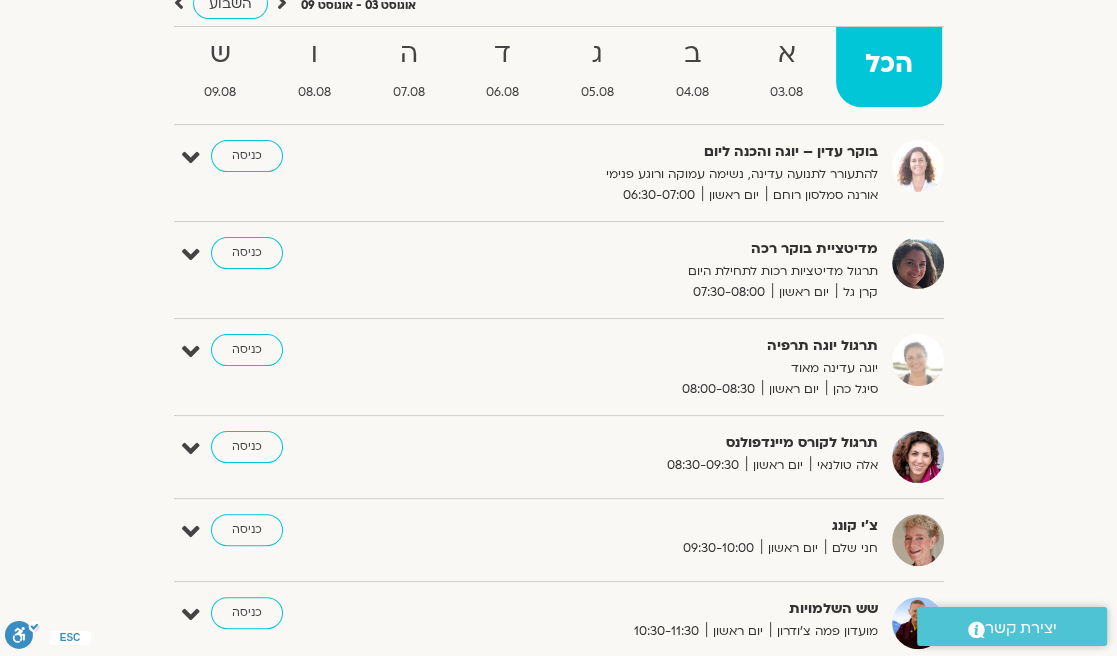 click on "א" at bounding box center [786, 54] 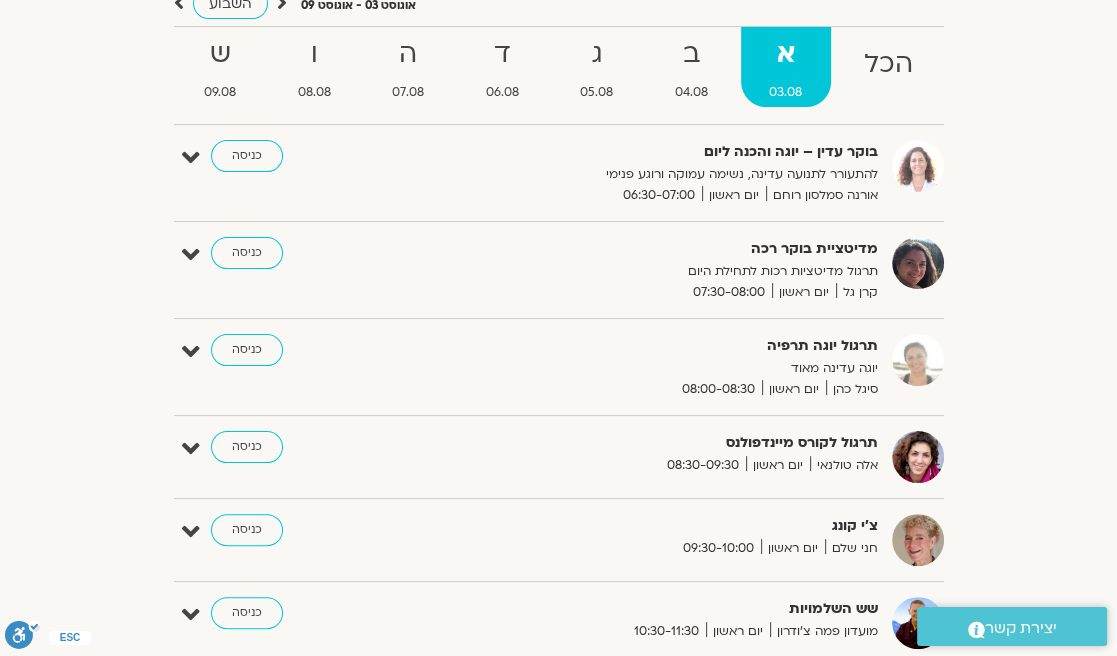 click on "ב 04.08" at bounding box center [691, 67] 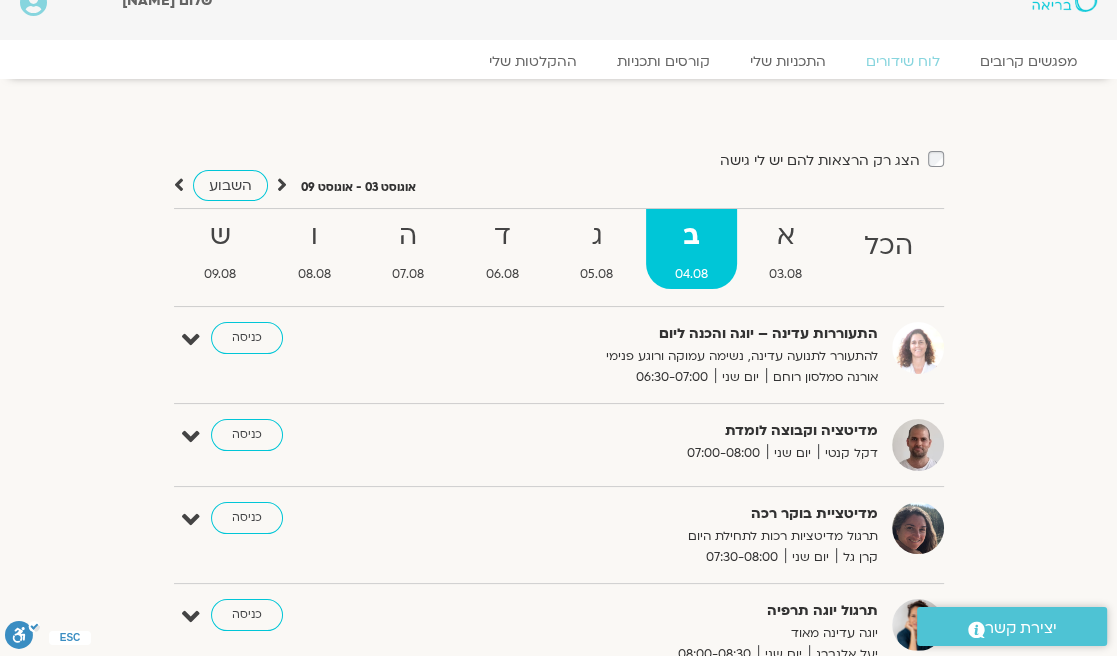 scroll, scrollTop: 30, scrollLeft: 0, axis: vertical 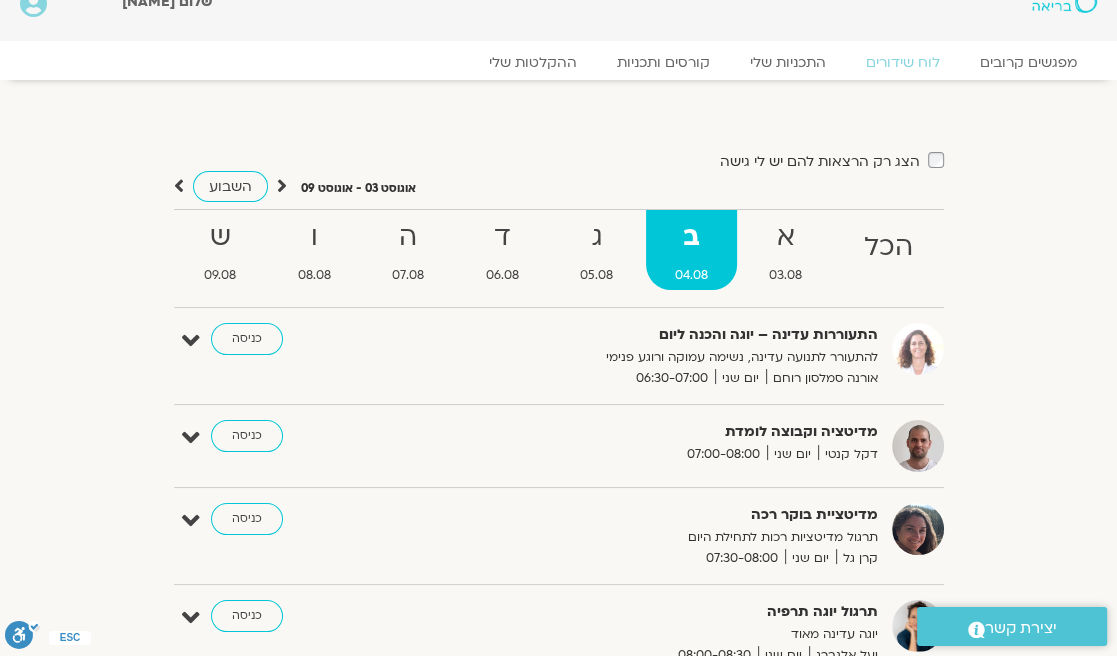 click on "ג" at bounding box center (597, 237) 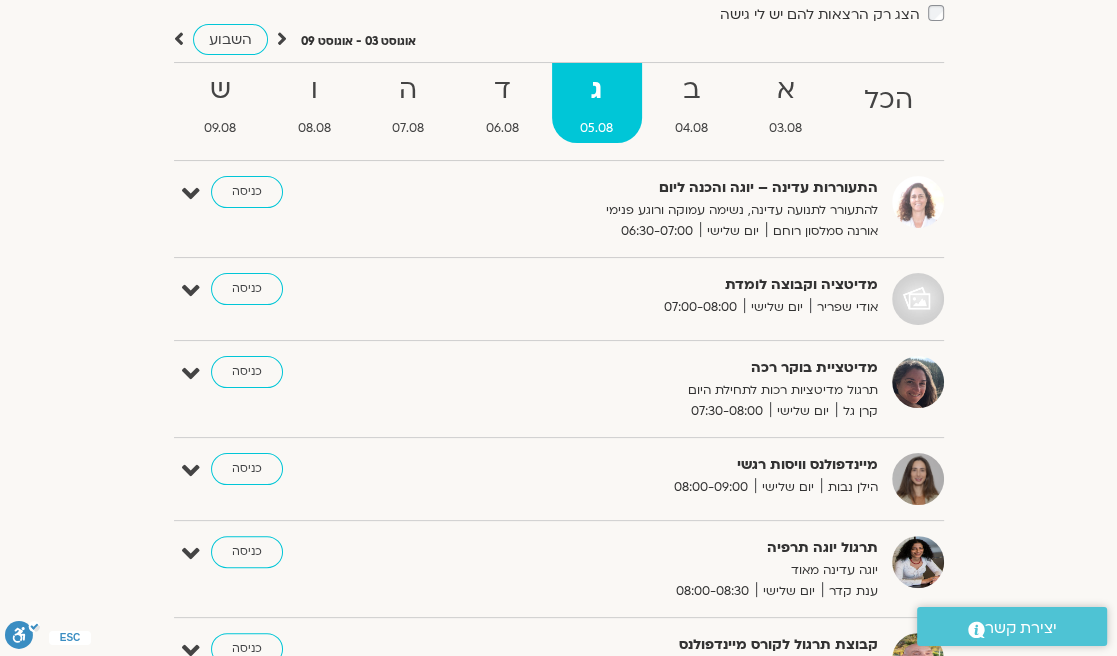 scroll, scrollTop: 0, scrollLeft: 0, axis: both 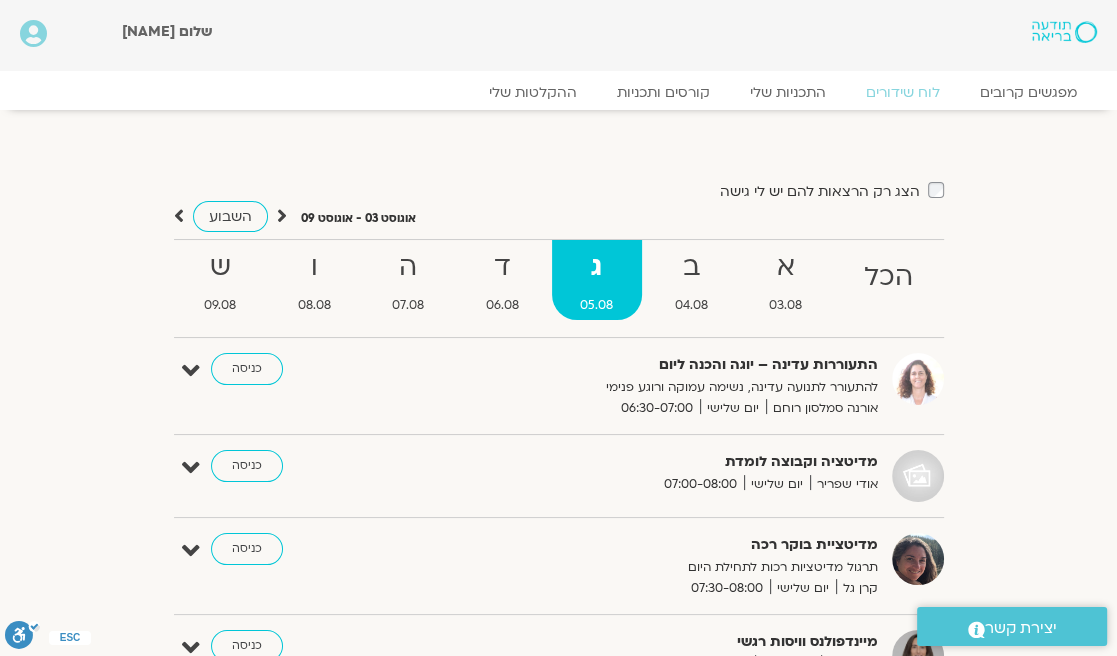 click on "א" at bounding box center [786, 267] 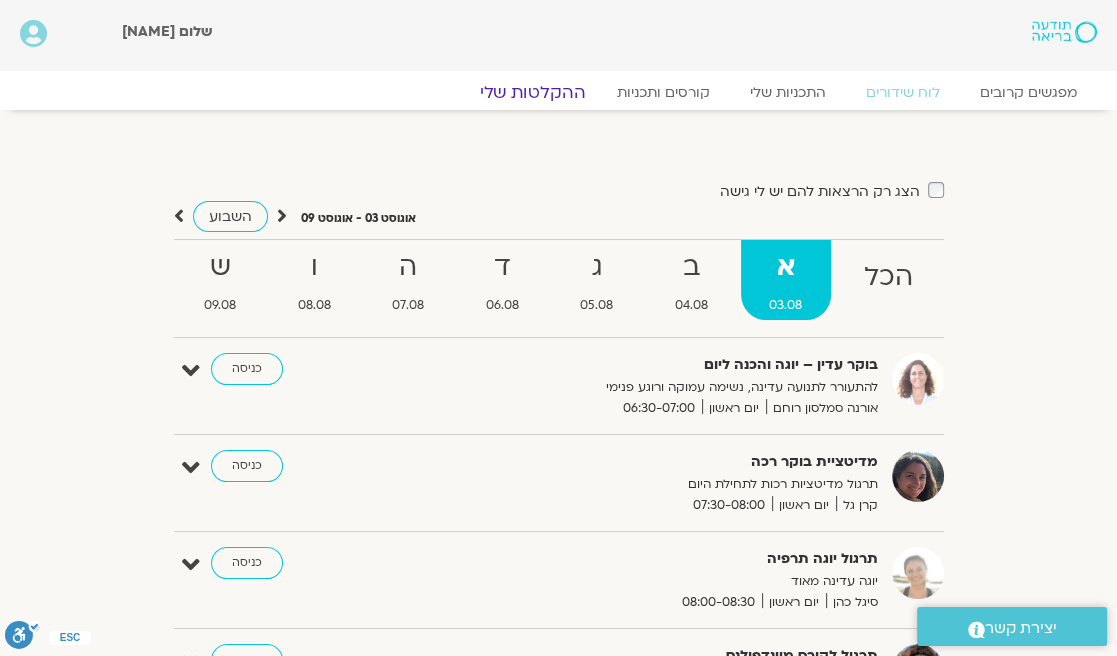 click on "ההקלטות שלי" 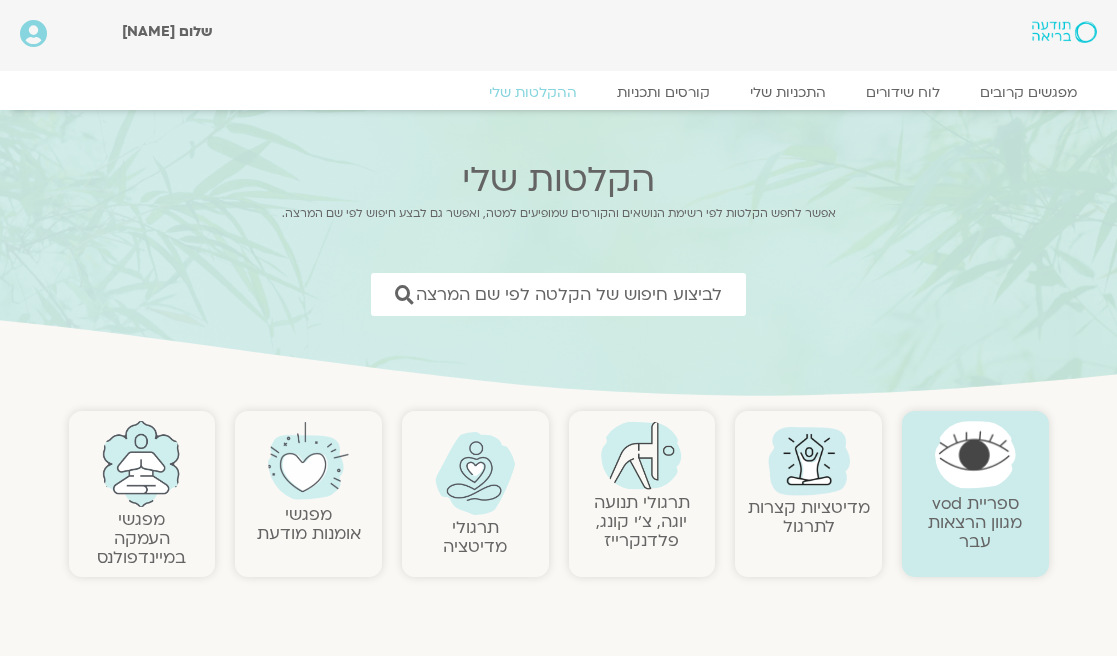 scroll, scrollTop: 0, scrollLeft: 0, axis: both 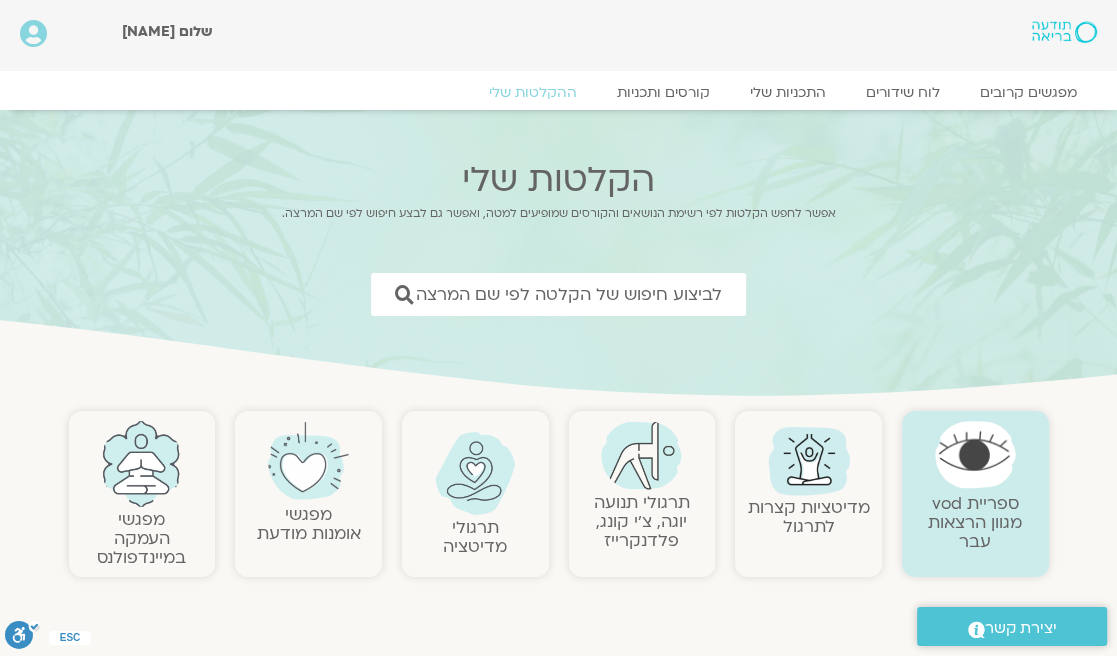 click at bounding box center (975, 455) 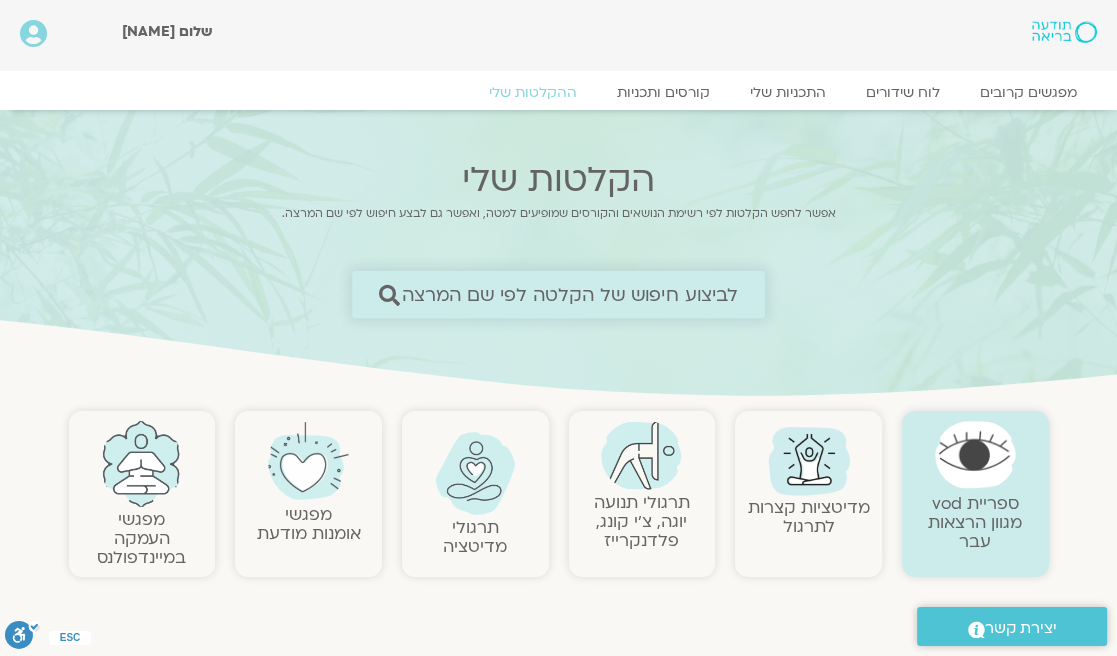 click on "לביצוע חיפוש של הקלטה לפי שם המרצה" at bounding box center (570, 294) 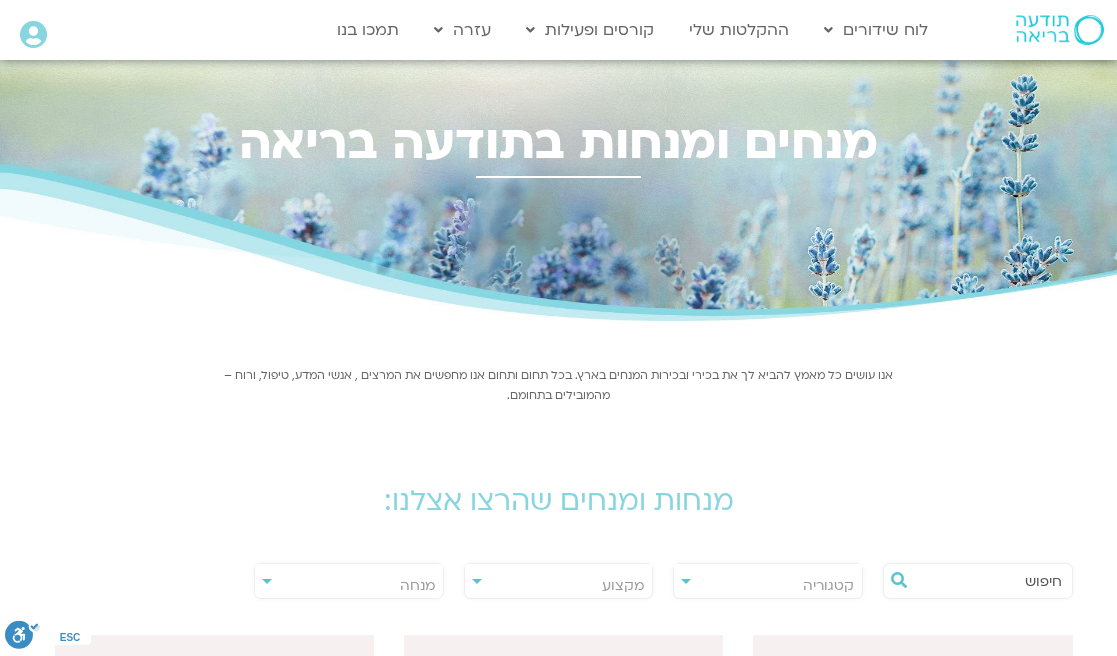 scroll, scrollTop: 0, scrollLeft: 0, axis: both 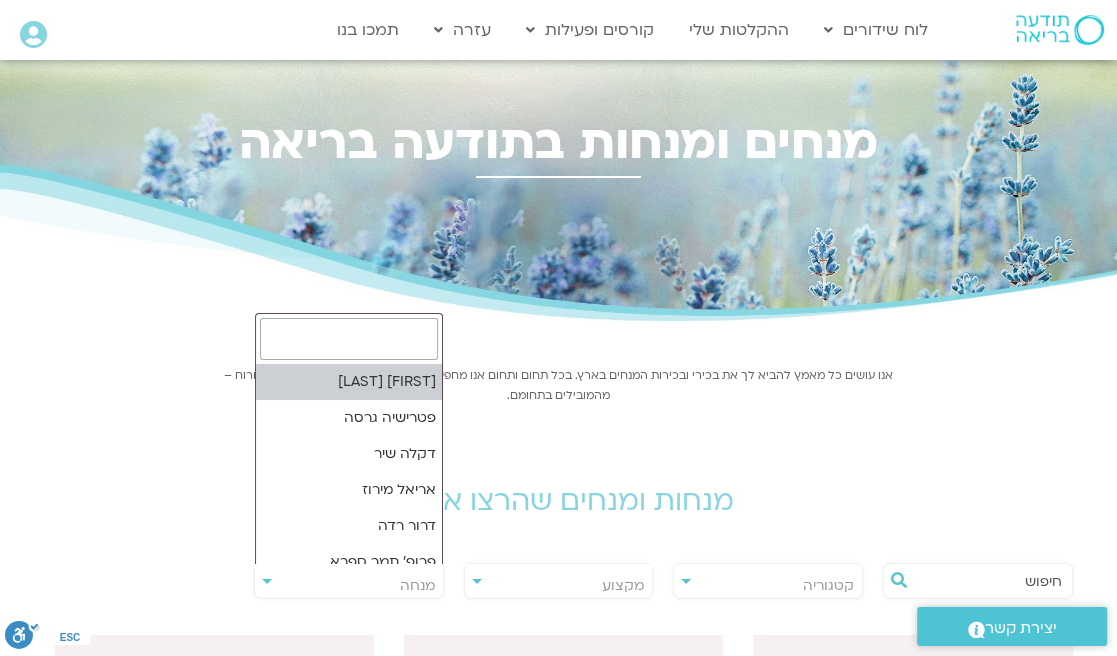 click on "מנחה" at bounding box center (417, 585) 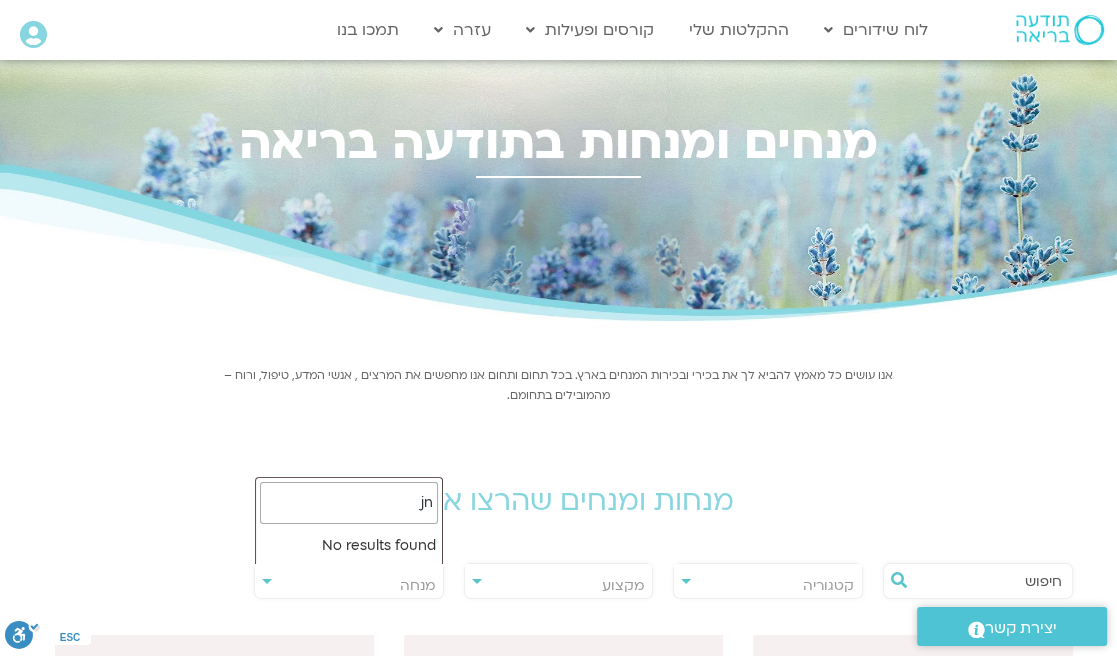 type on "j" 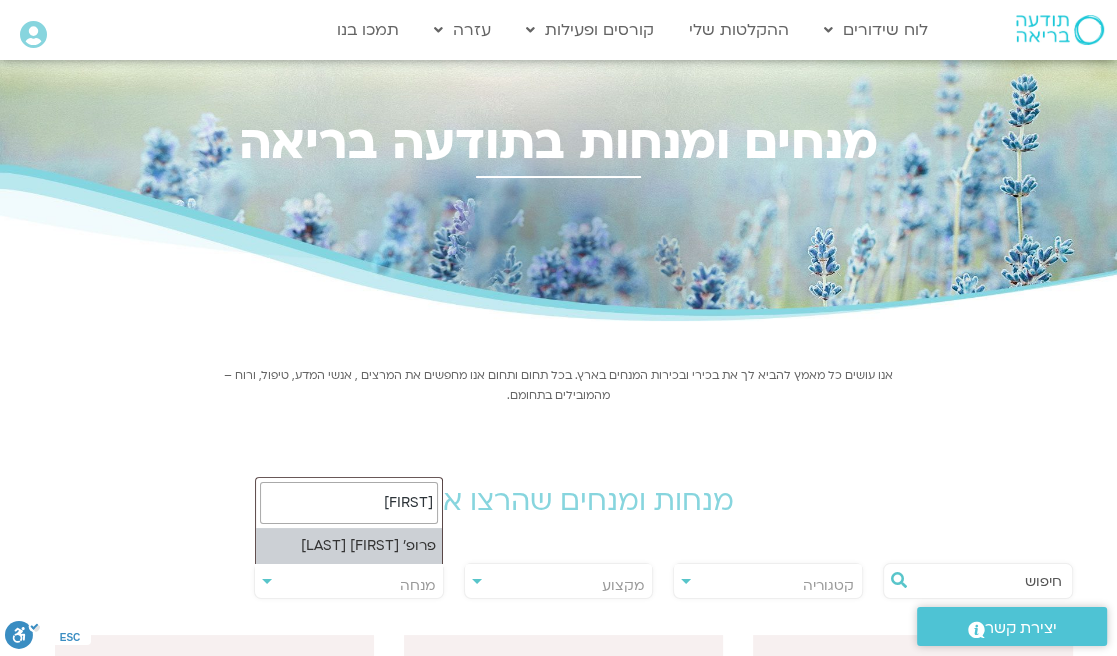 type on "חמיאל" 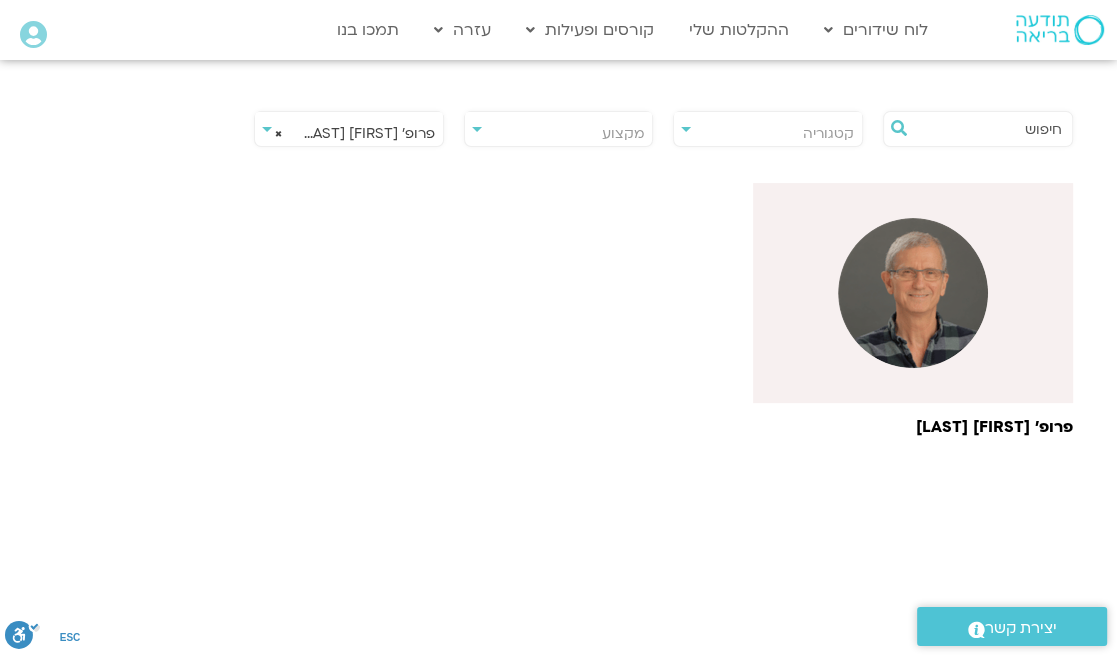 scroll, scrollTop: 473, scrollLeft: 0, axis: vertical 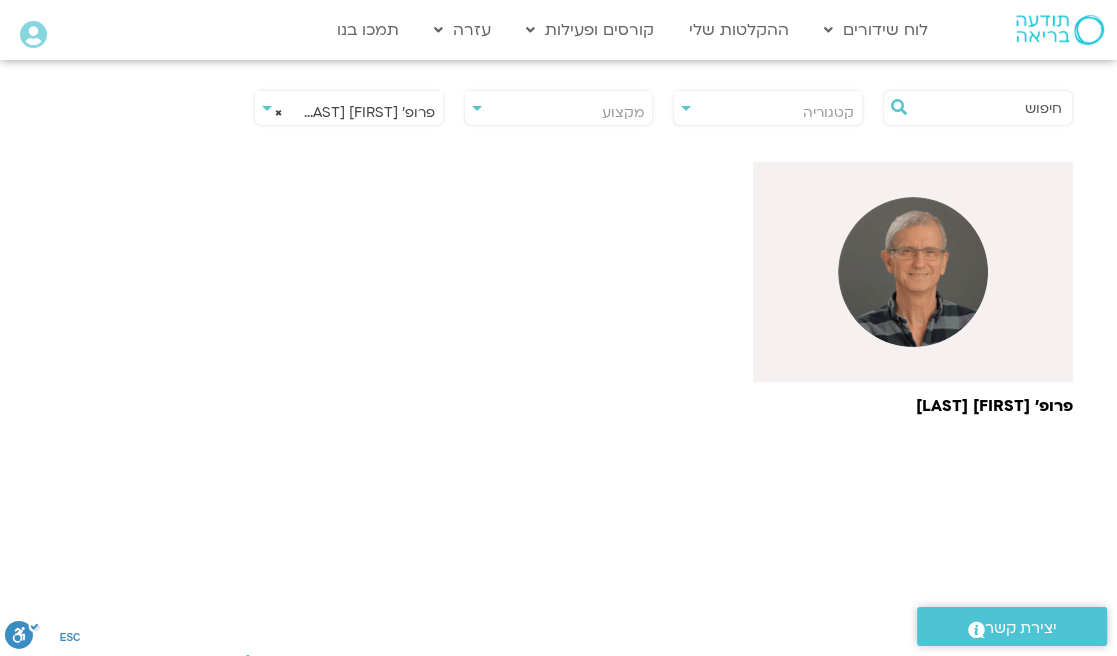 click at bounding box center [913, 272] 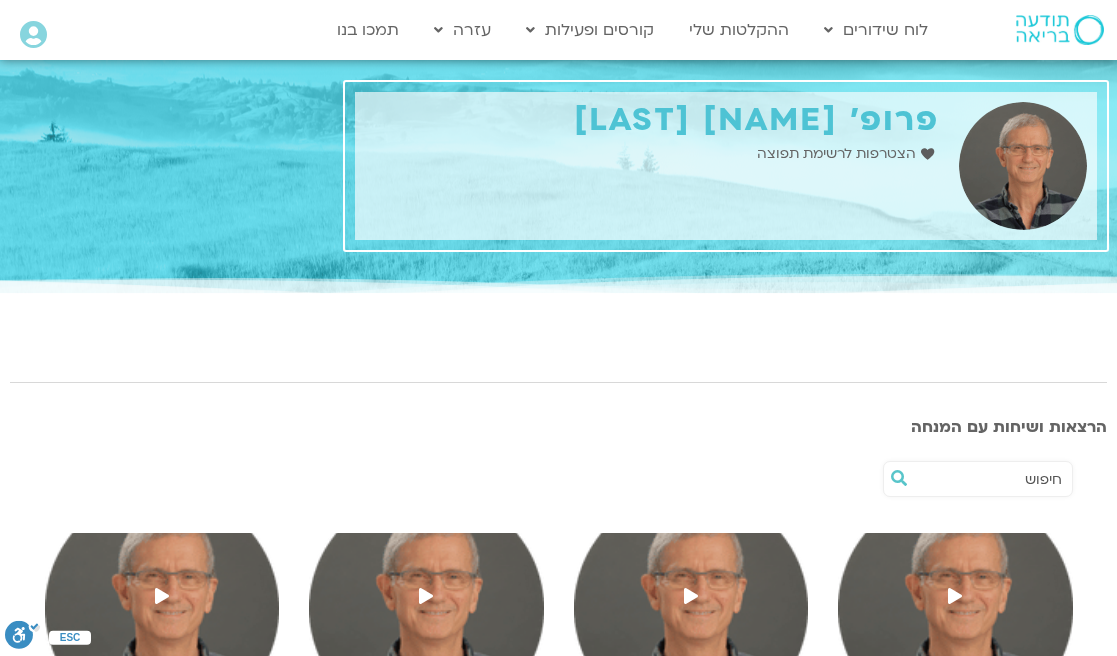scroll, scrollTop: 0, scrollLeft: 0, axis: both 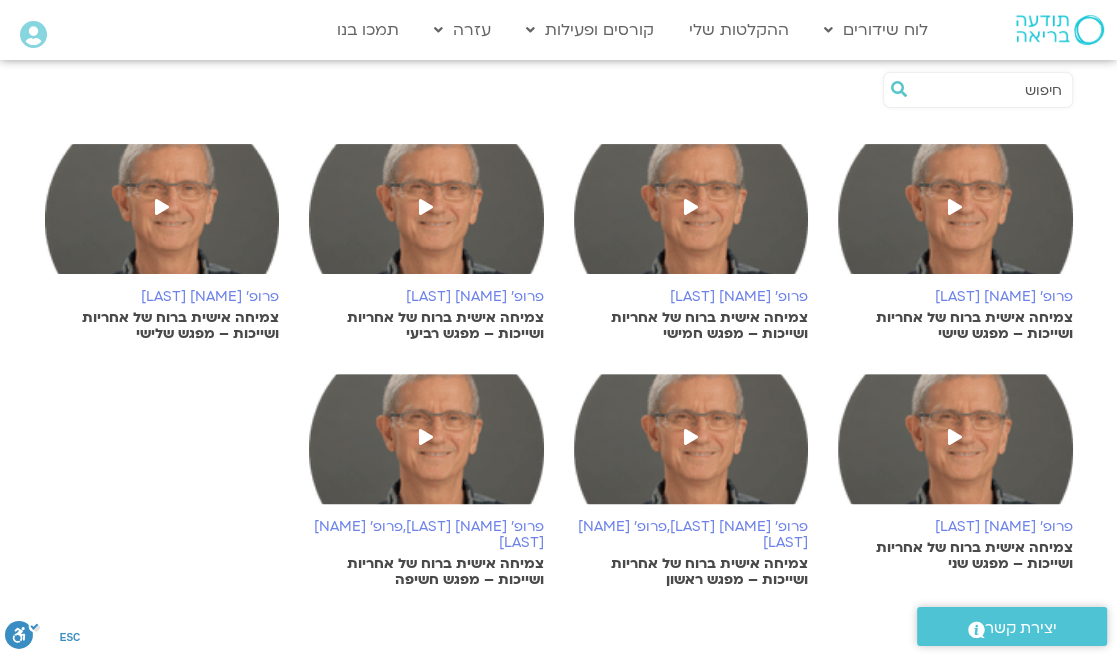 click at bounding box center [426, 437] 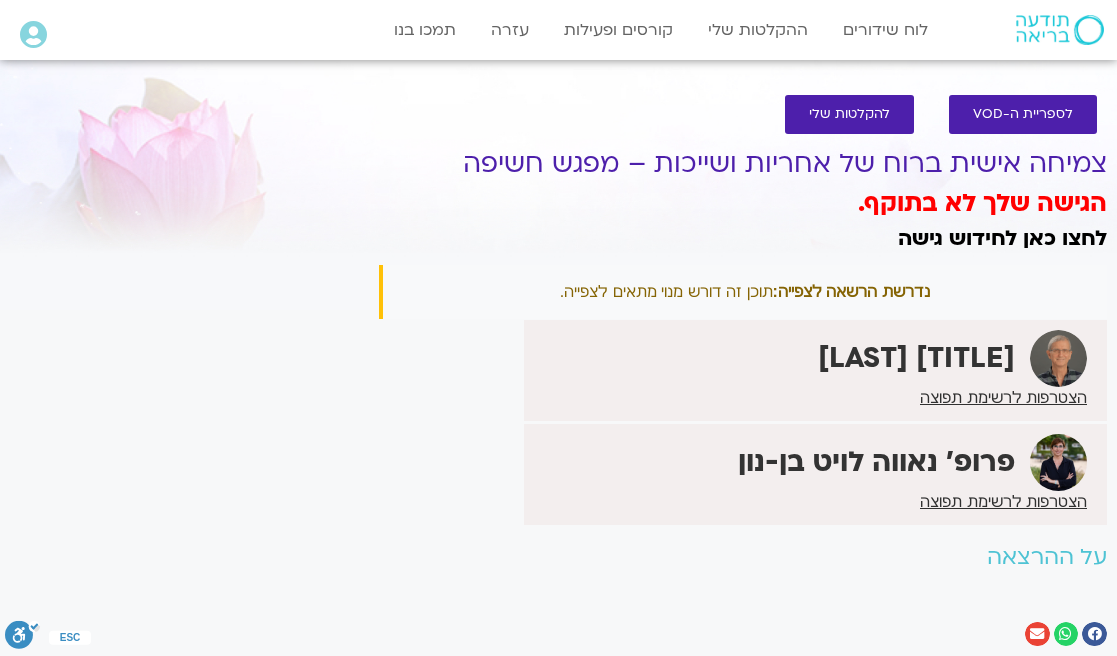 scroll, scrollTop: 0, scrollLeft: 0, axis: both 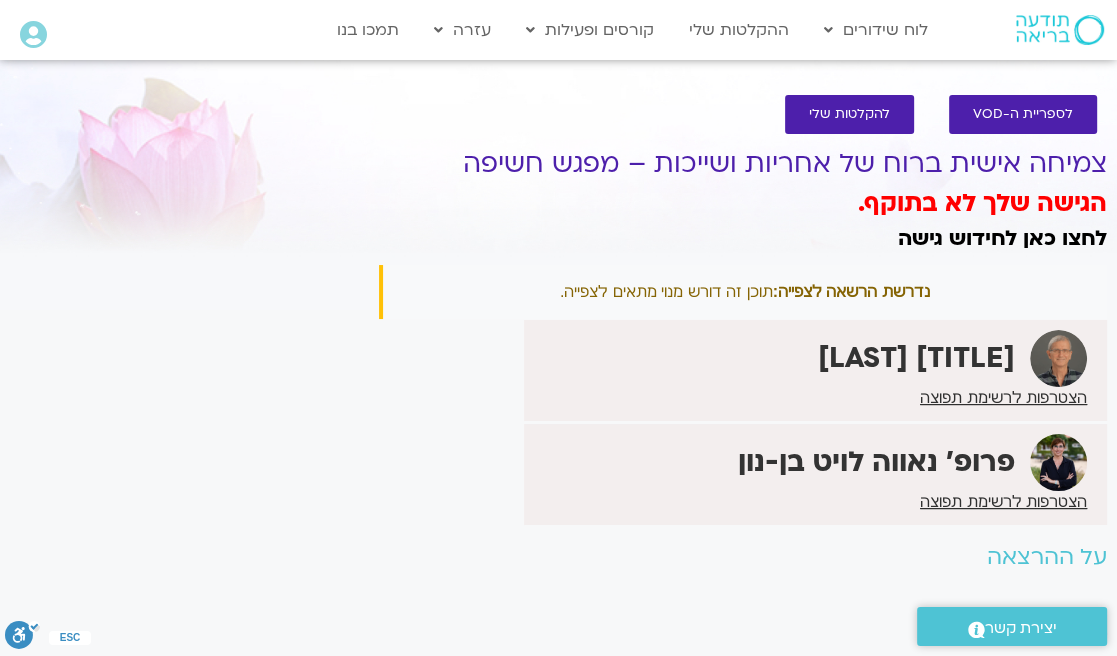 click on "לחצו כאן לחידוש גישה" at bounding box center [1002, 238] 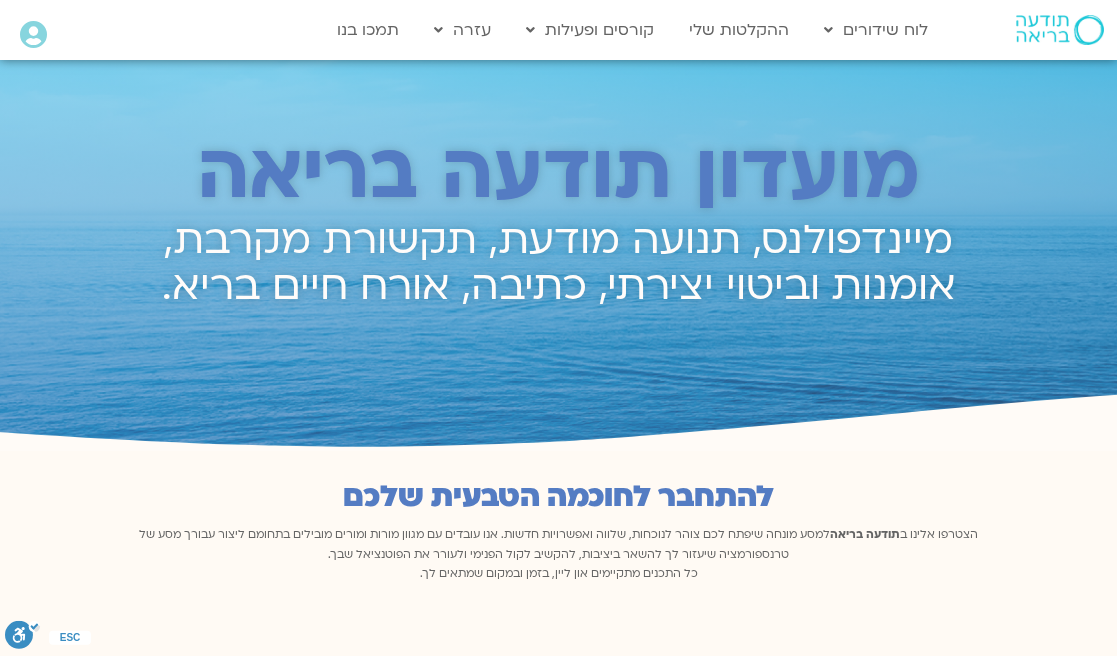scroll, scrollTop: 0, scrollLeft: 0, axis: both 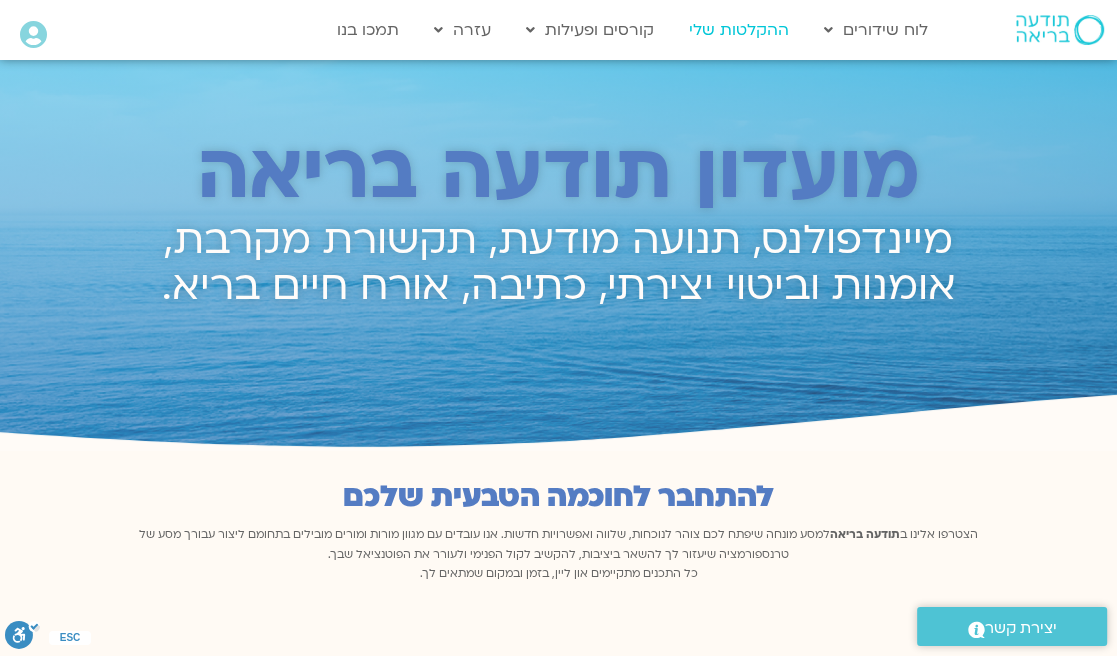 click on "ההקלטות שלי" at bounding box center [739, 30] 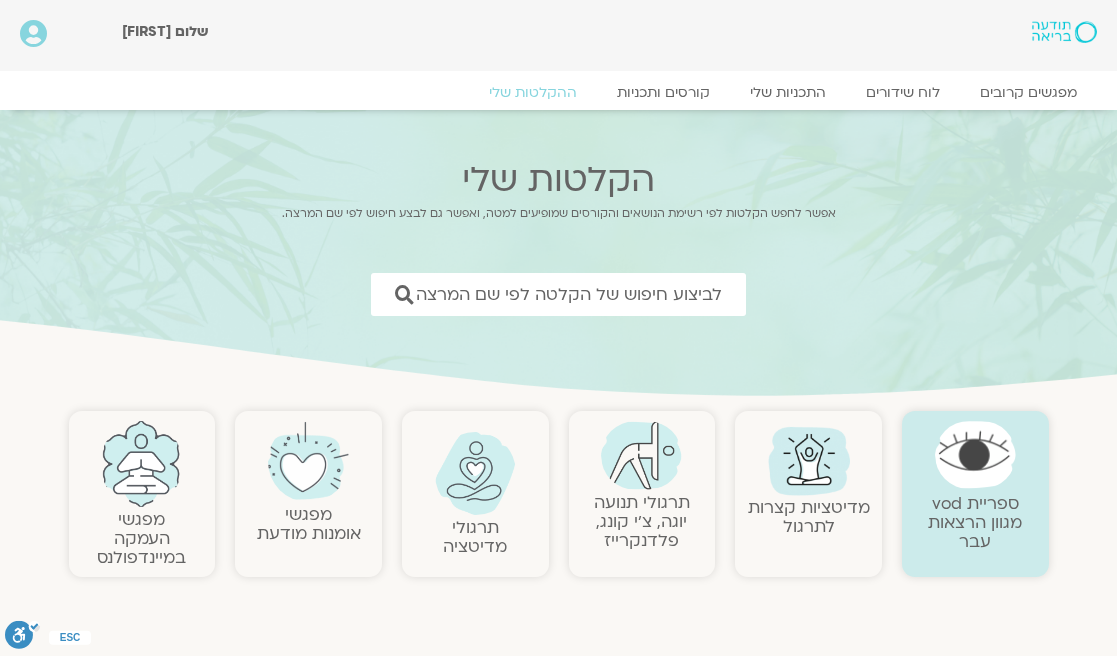 scroll, scrollTop: 0, scrollLeft: 0, axis: both 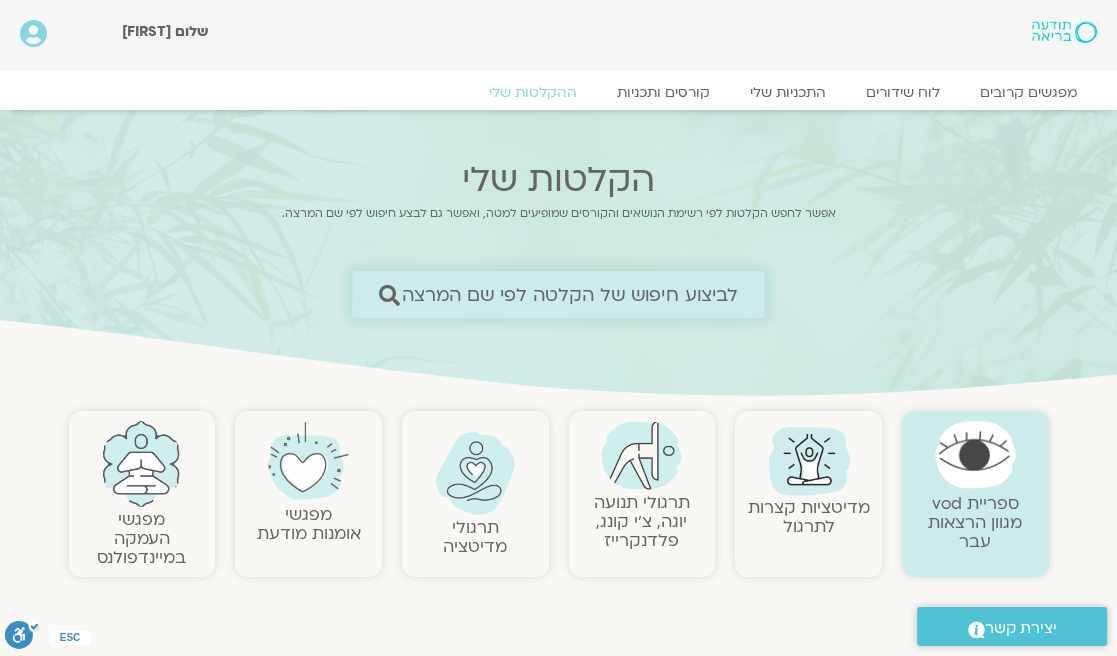 click on "לביצוע חיפוש של הקלטה לפי שם המרצה" at bounding box center [570, 294] 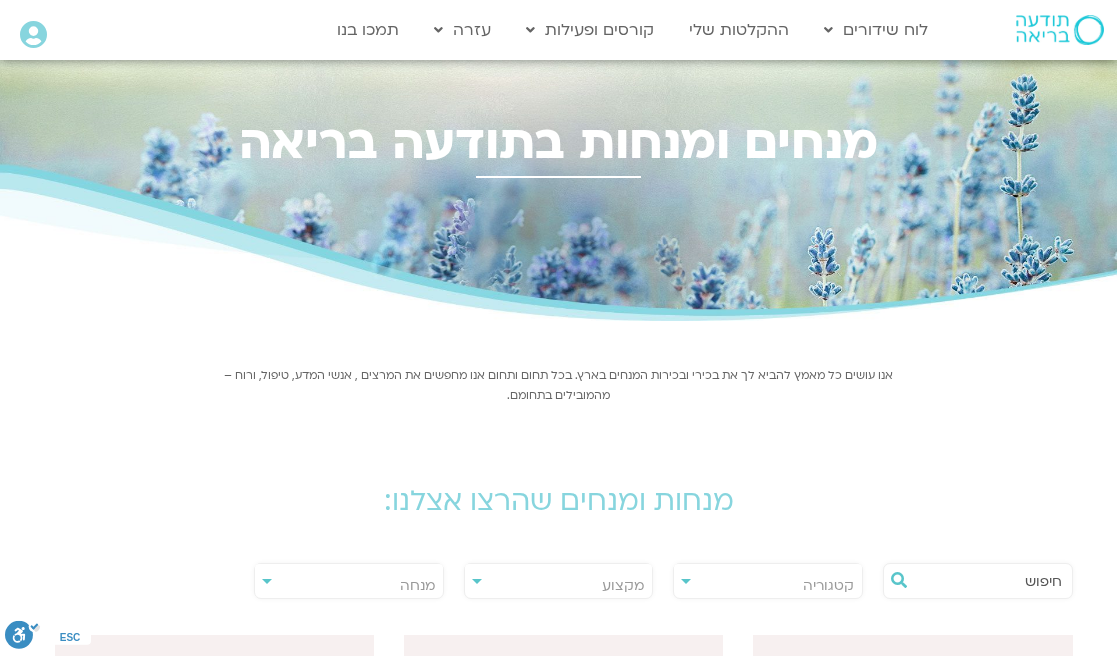 scroll, scrollTop: 0, scrollLeft: 0, axis: both 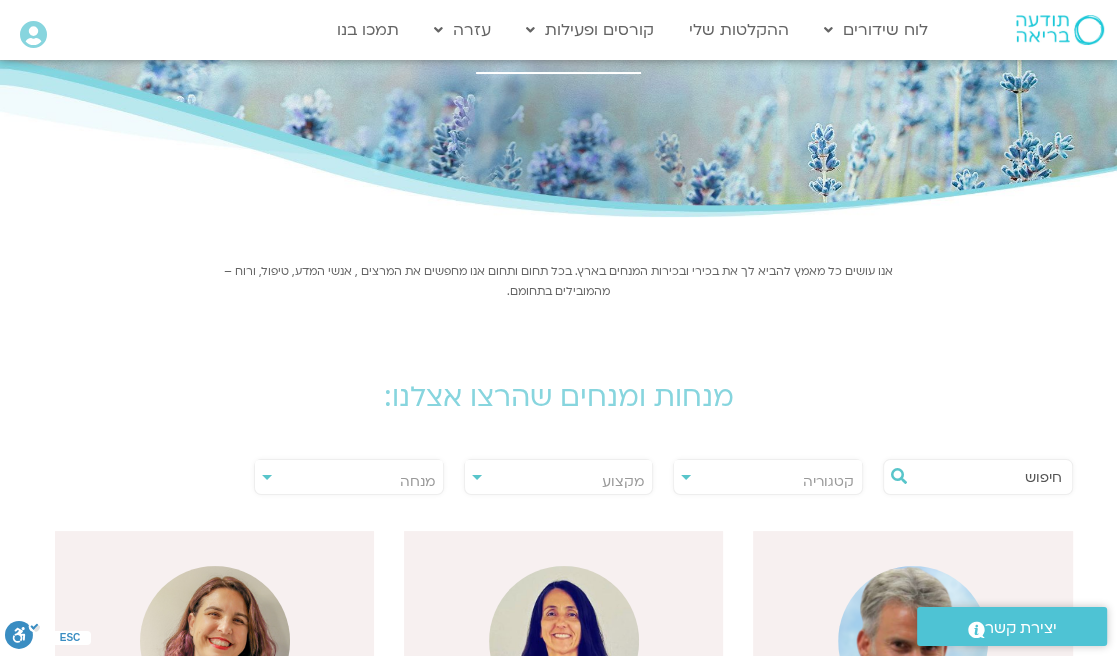 drag, startPoint x: 1109, startPoint y: 162, endPoint x: 1105, endPoint y: 135, distance: 27.294687 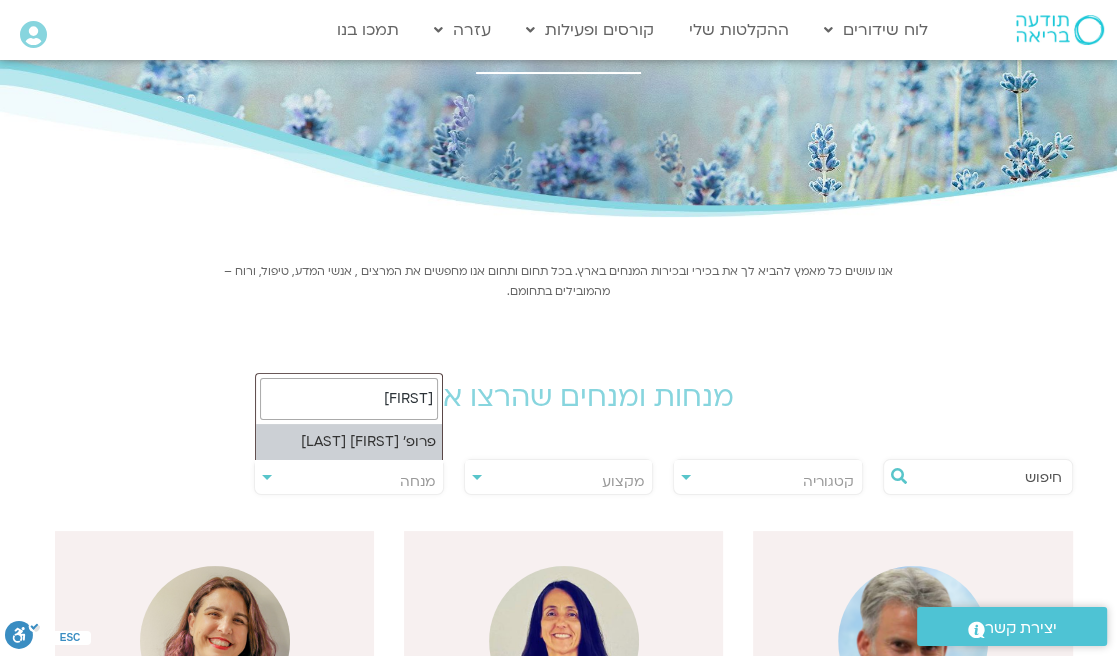 type on "חמיאל" 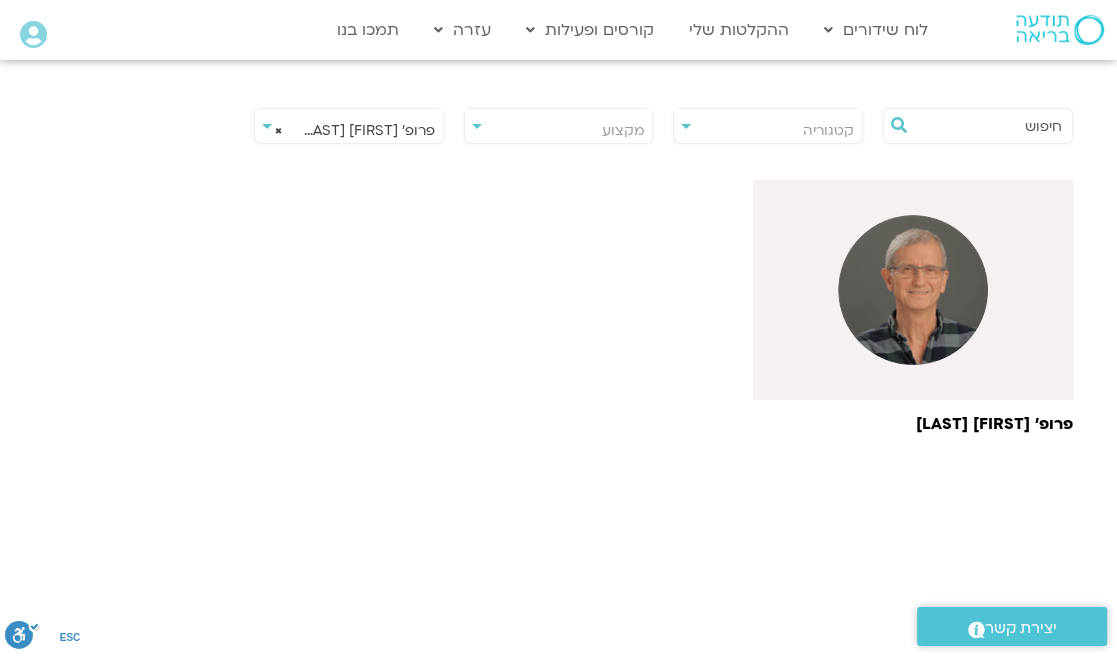 scroll, scrollTop: 456, scrollLeft: 0, axis: vertical 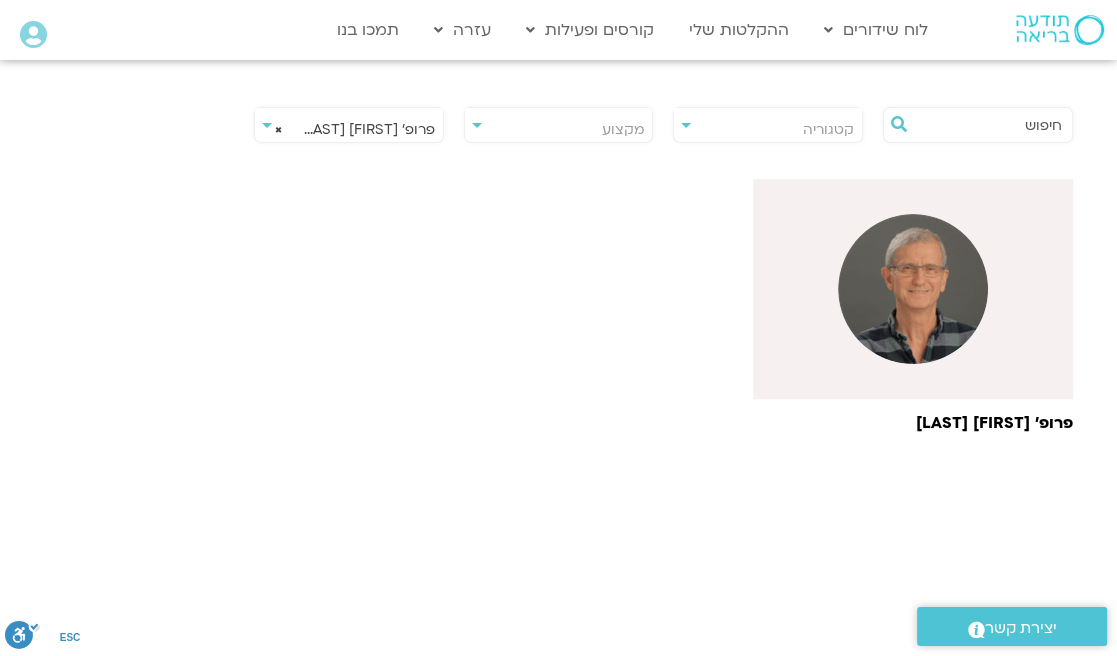 click at bounding box center [913, 289] 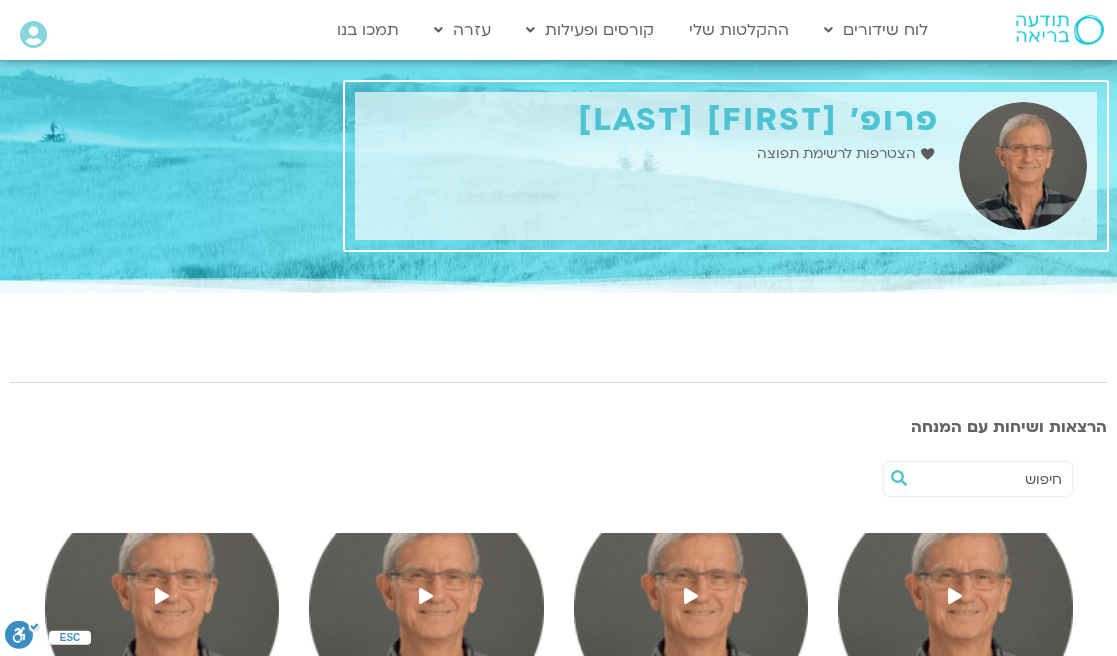 scroll, scrollTop: 0, scrollLeft: 0, axis: both 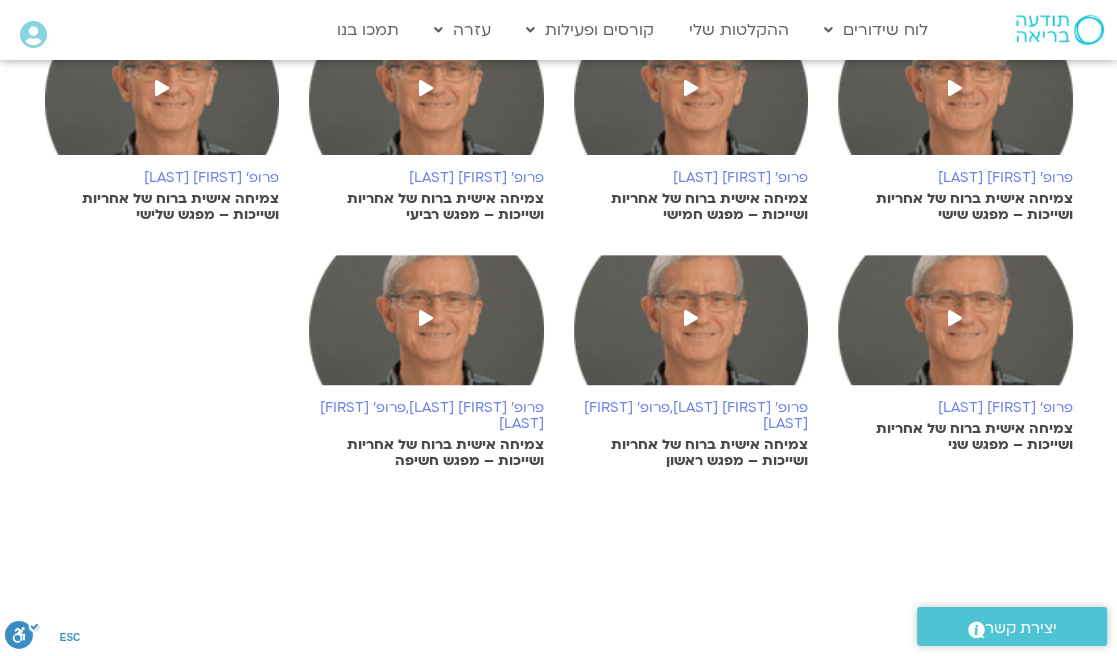 click at bounding box center (426, 318) 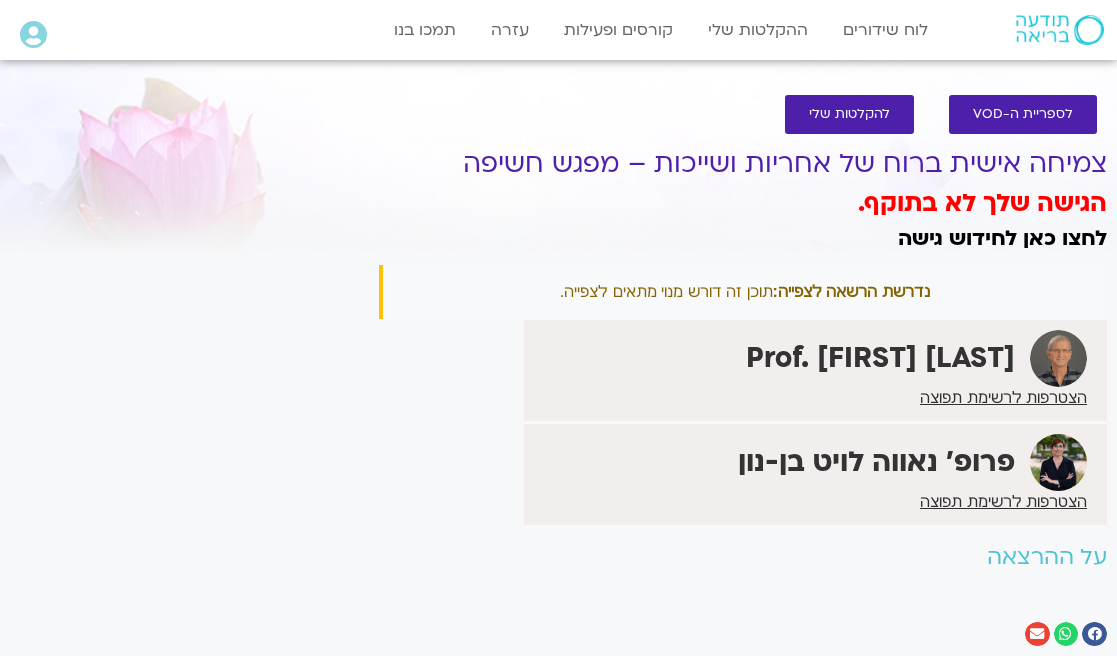 scroll, scrollTop: 0, scrollLeft: 0, axis: both 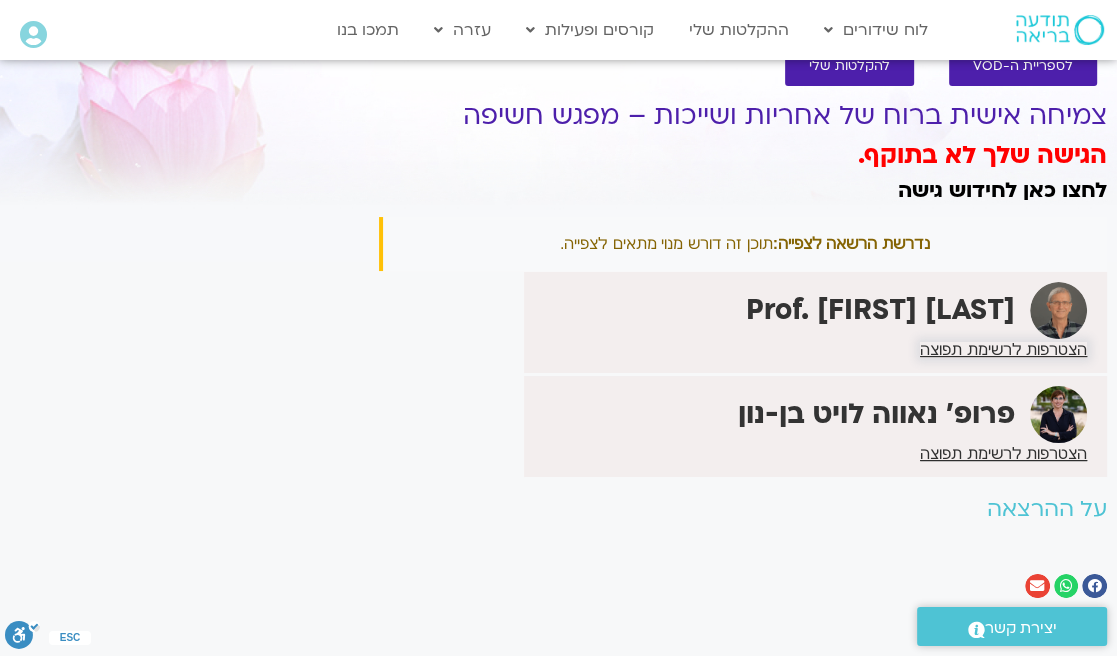 click on "הצטרפות לרשימת תפוצה" at bounding box center [1003, 350] 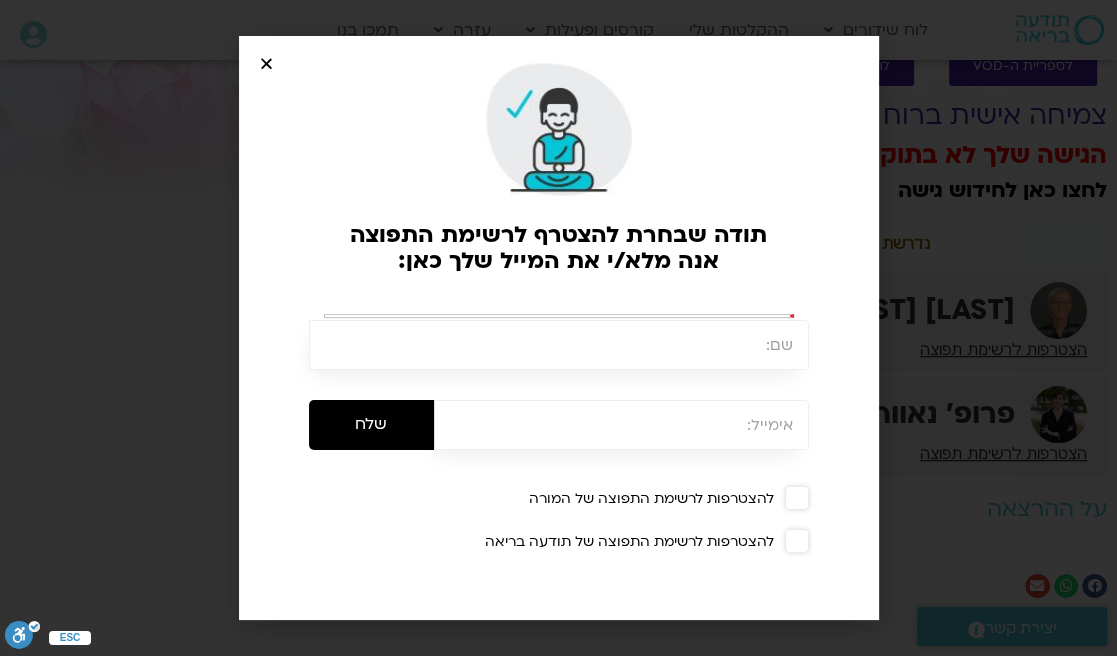 click at bounding box center (559, 345) 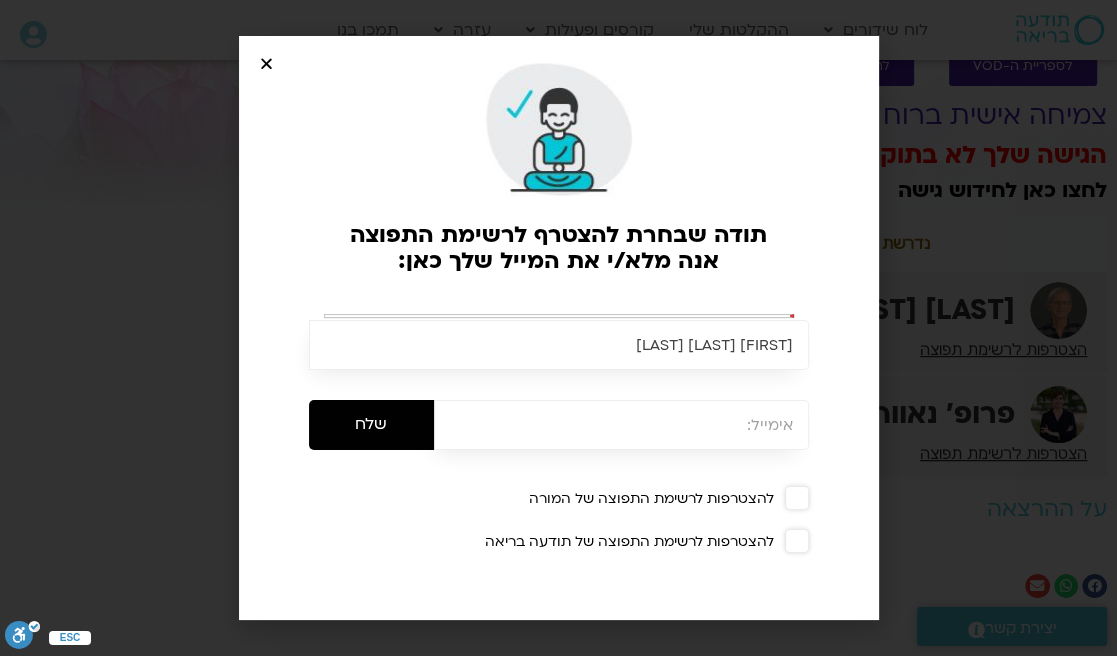 type on "עפרה אבן חיים" 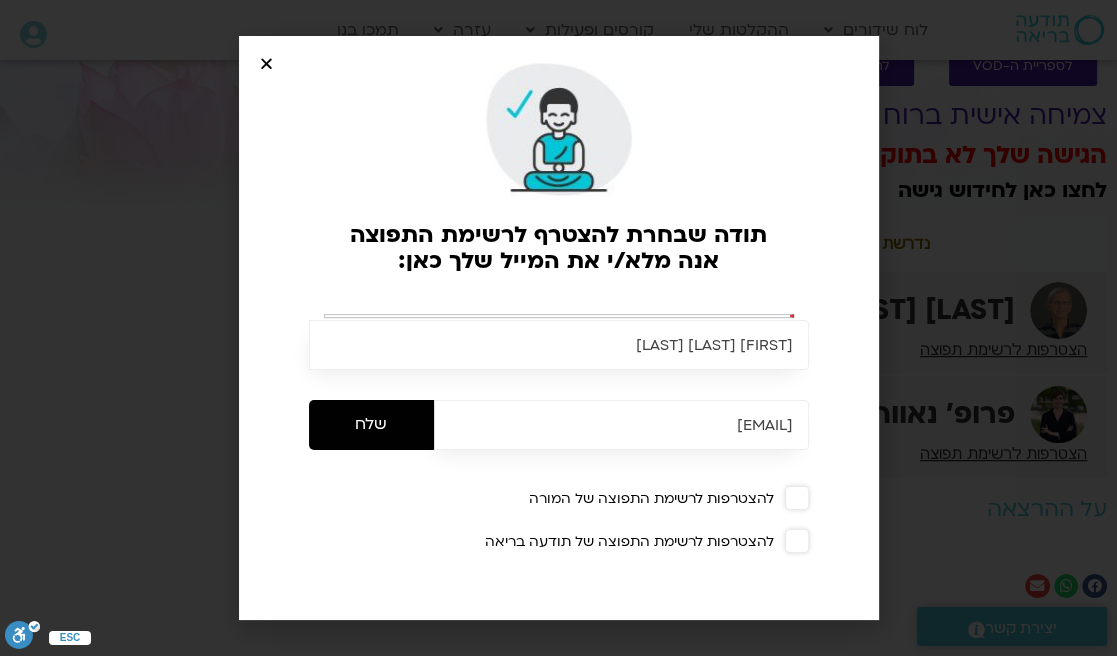 type on "ofraec@bgu.ac.il" 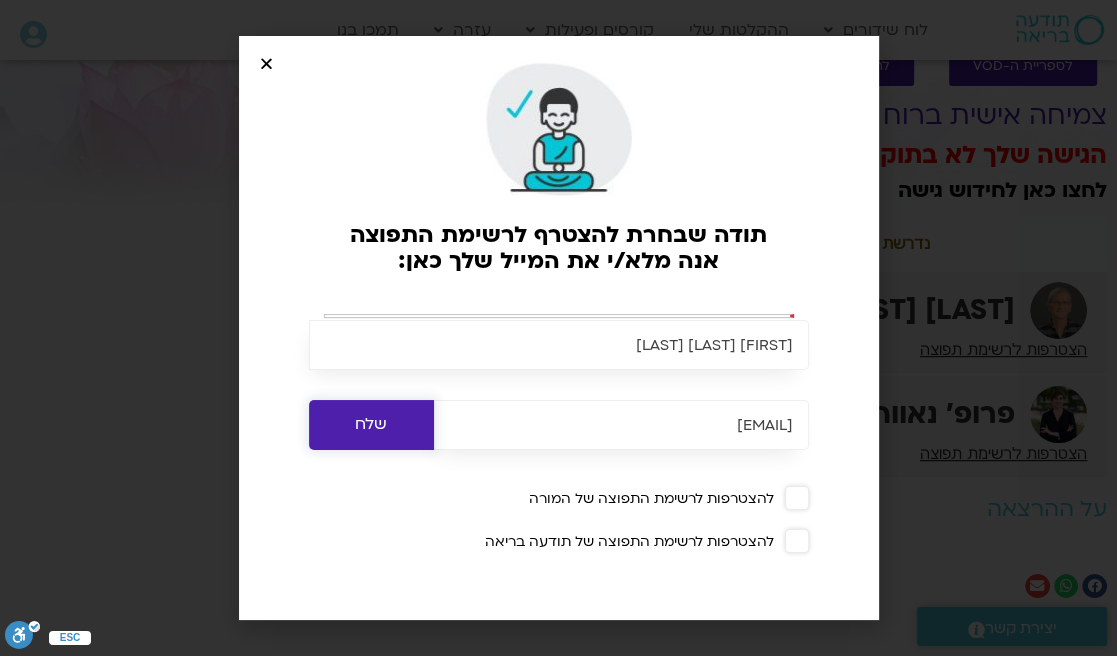 click on "שלח" at bounding box center (371, 425) 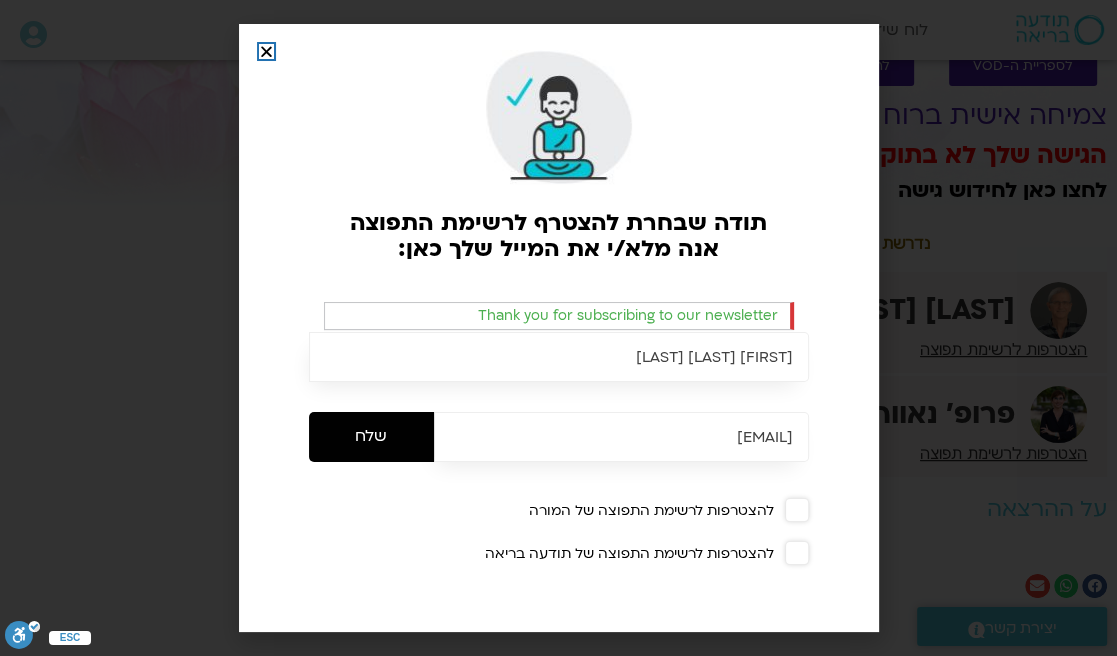 click at bounding box center [266, 51] 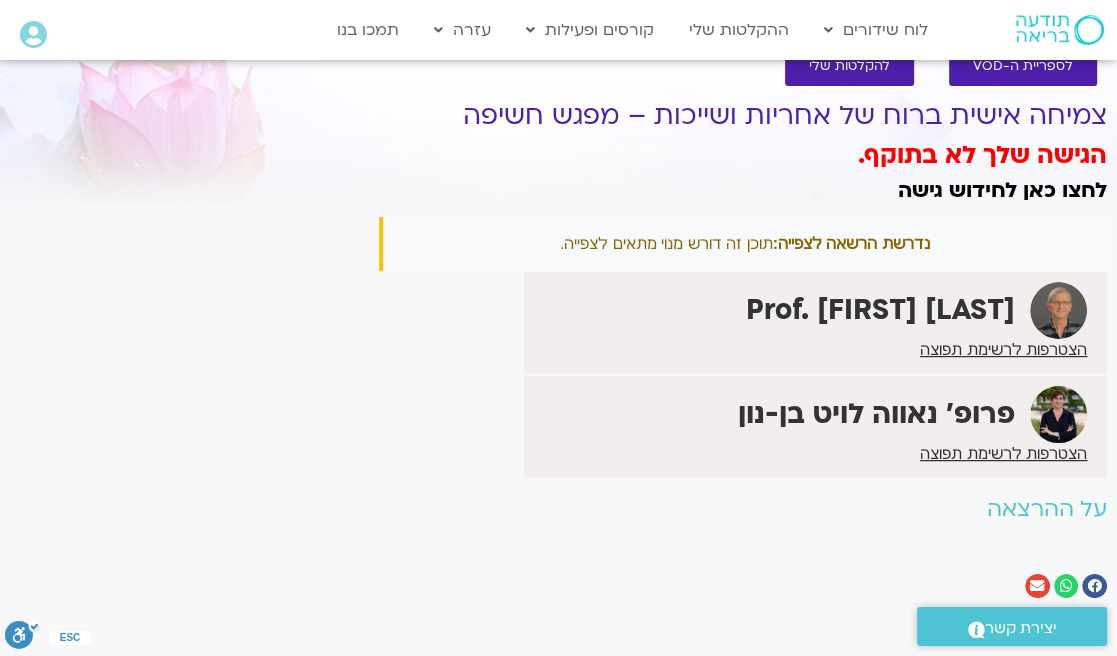 click on "על ההרצאה" at bounding box center [743, 509] 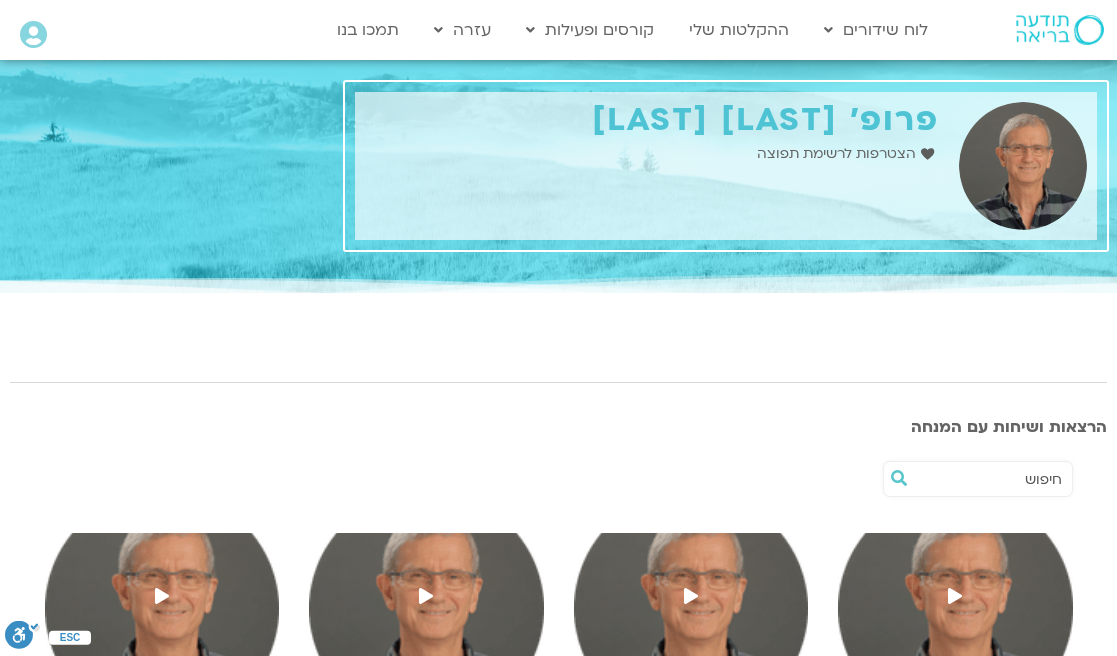 scroll, scrollTop: 508, scrollLeft: 0, axis: vertical 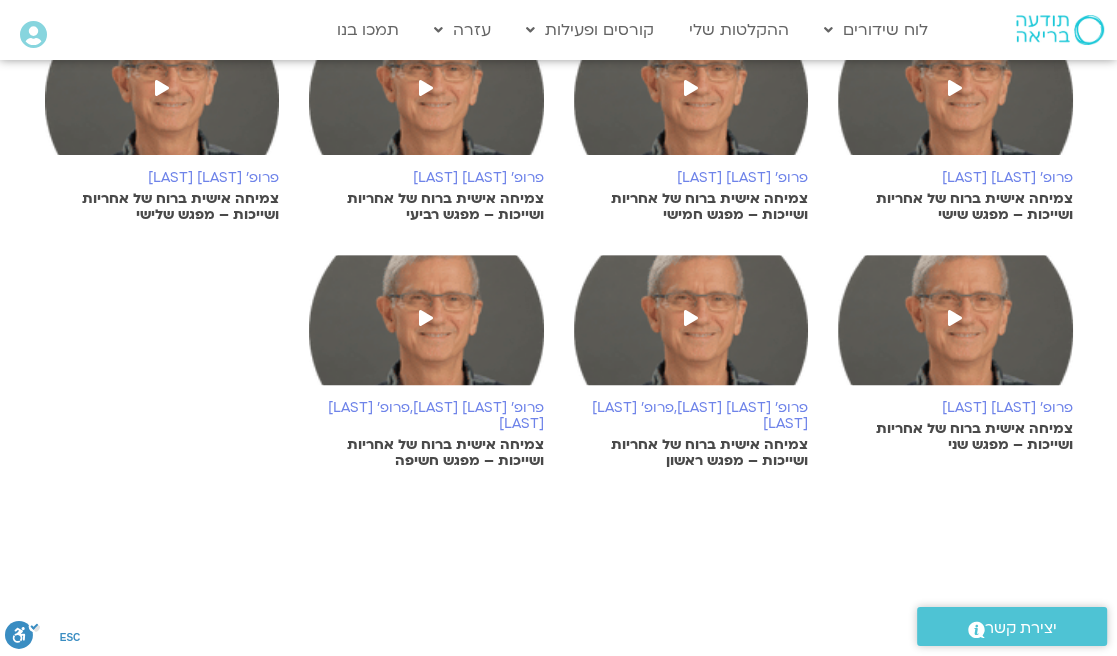 click at bounding box center (691, 318) 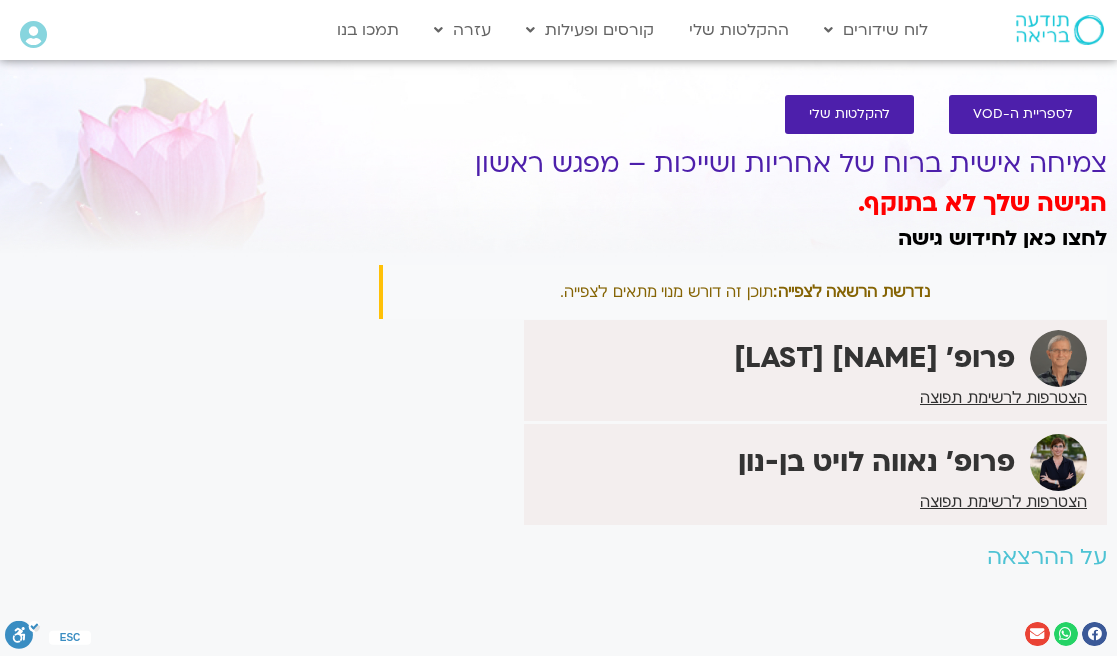 scroll, scrollTop: 0, scrollLeft: 0, axis: both 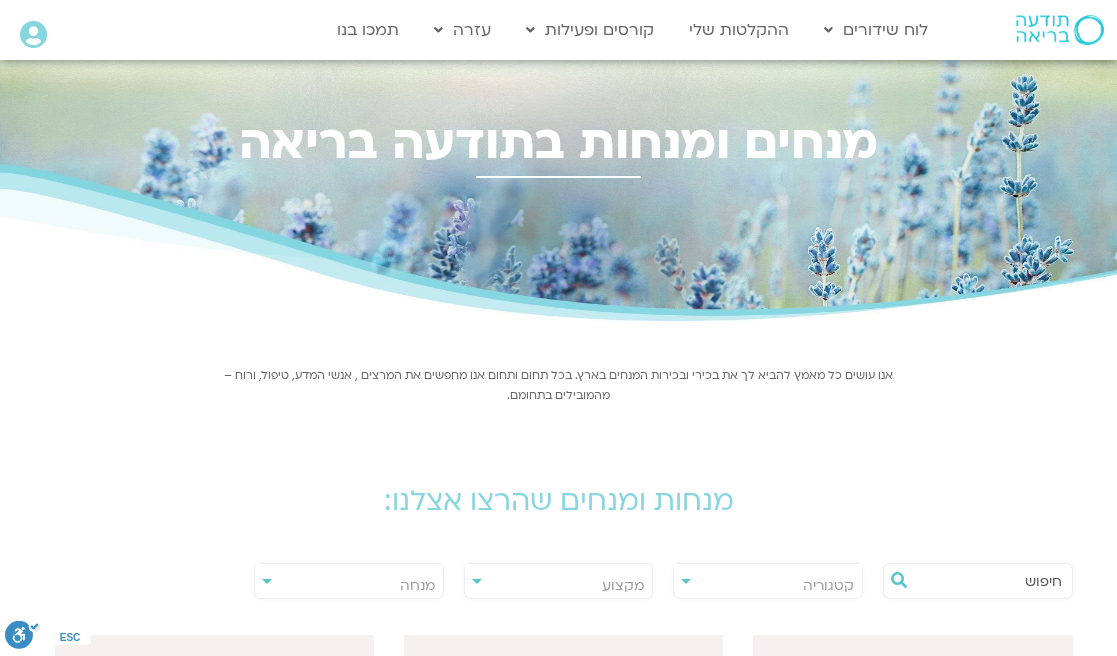 select on "******" 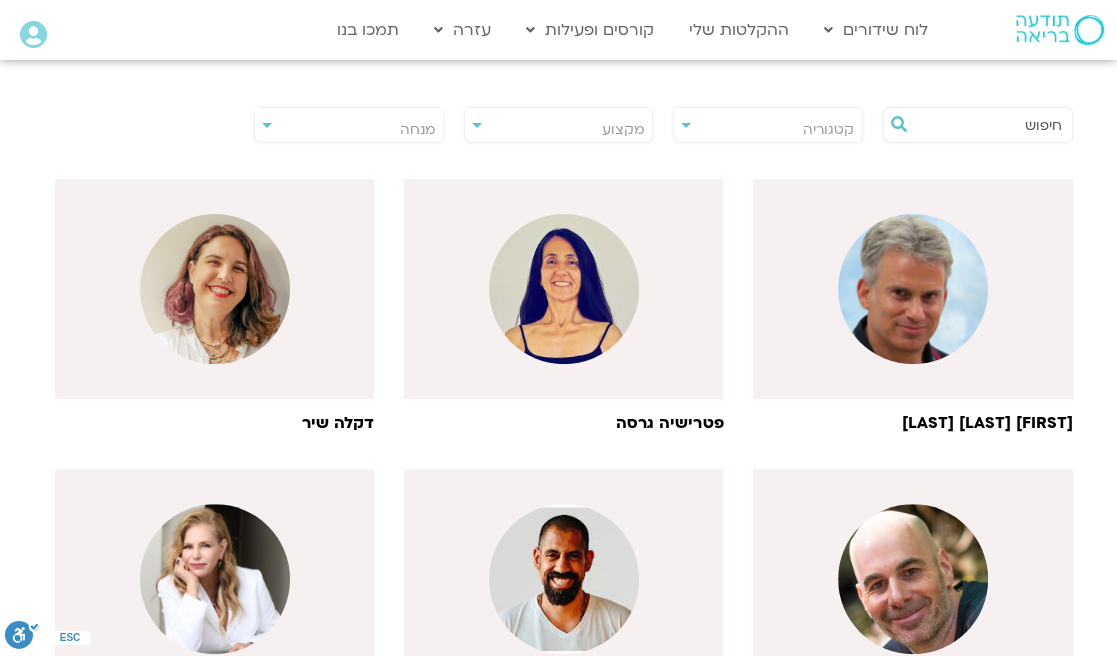 scroll, scrollTop: 0, scrollLeft: 0, axis: both 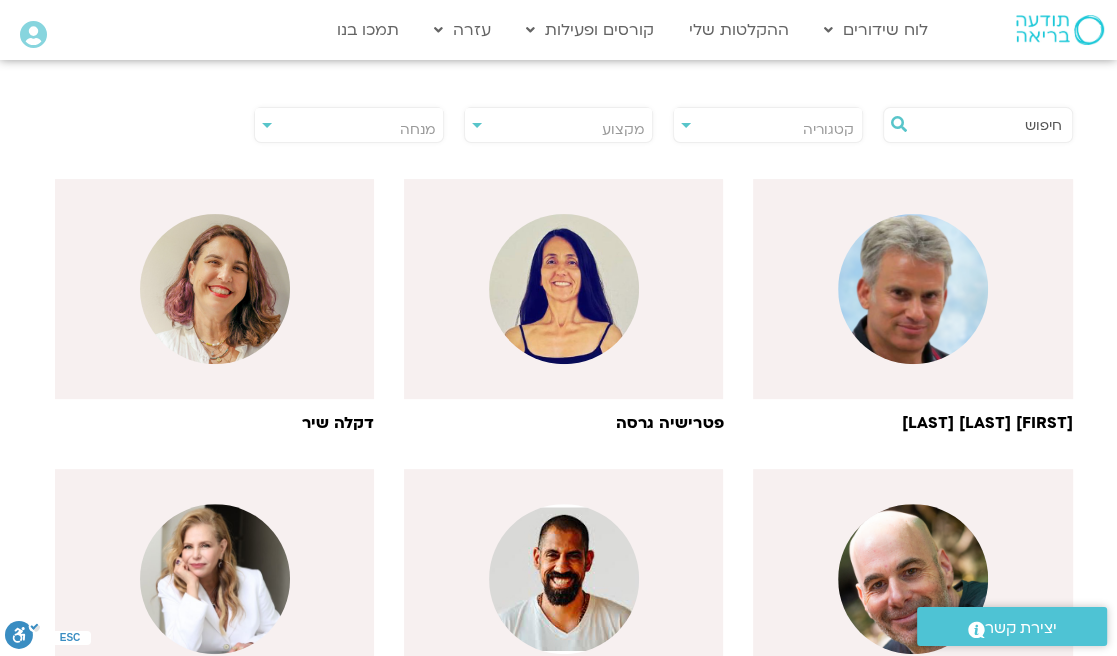 click on "מנחה" at bounding box center (417, 129) 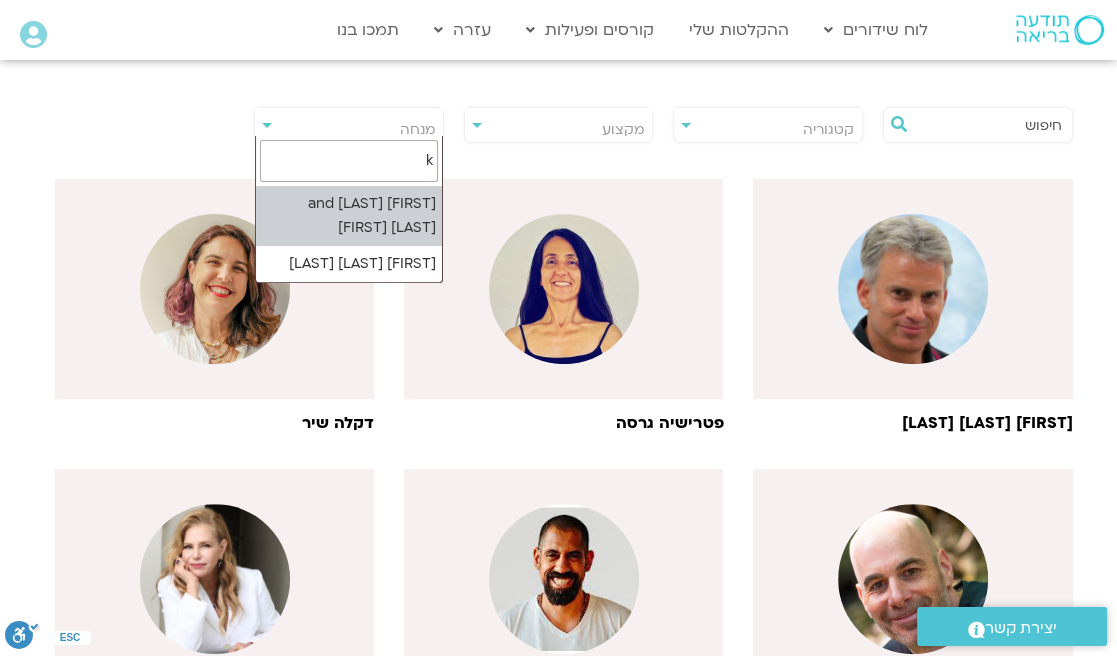 scroll, scrollTop: 0, scrollLeft: 0, axis: both 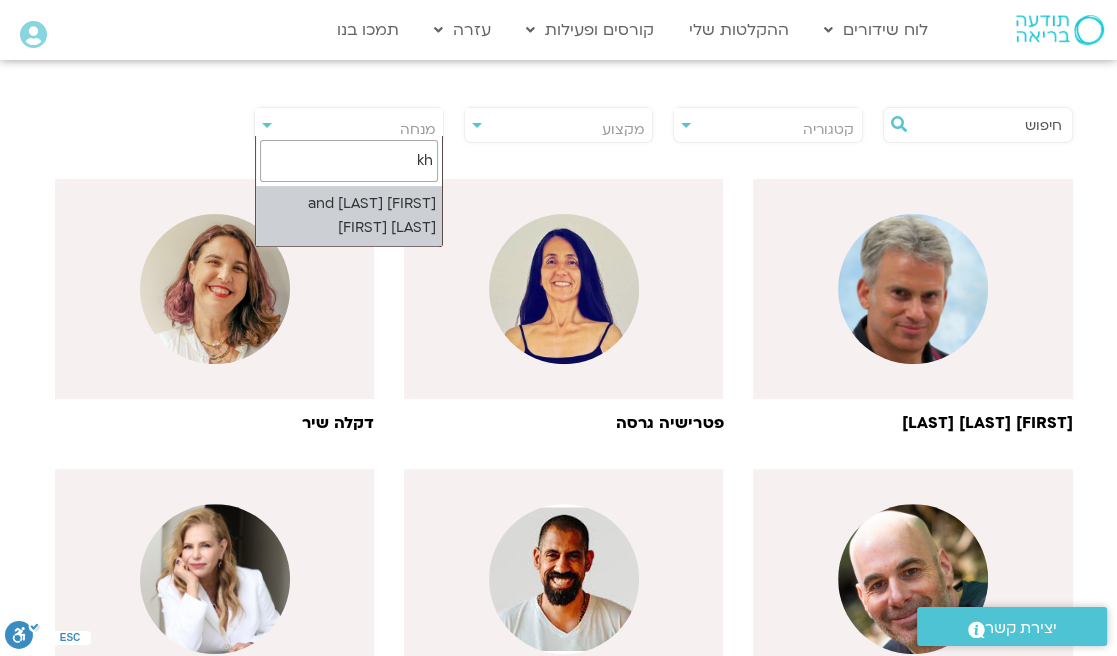 type on "k" 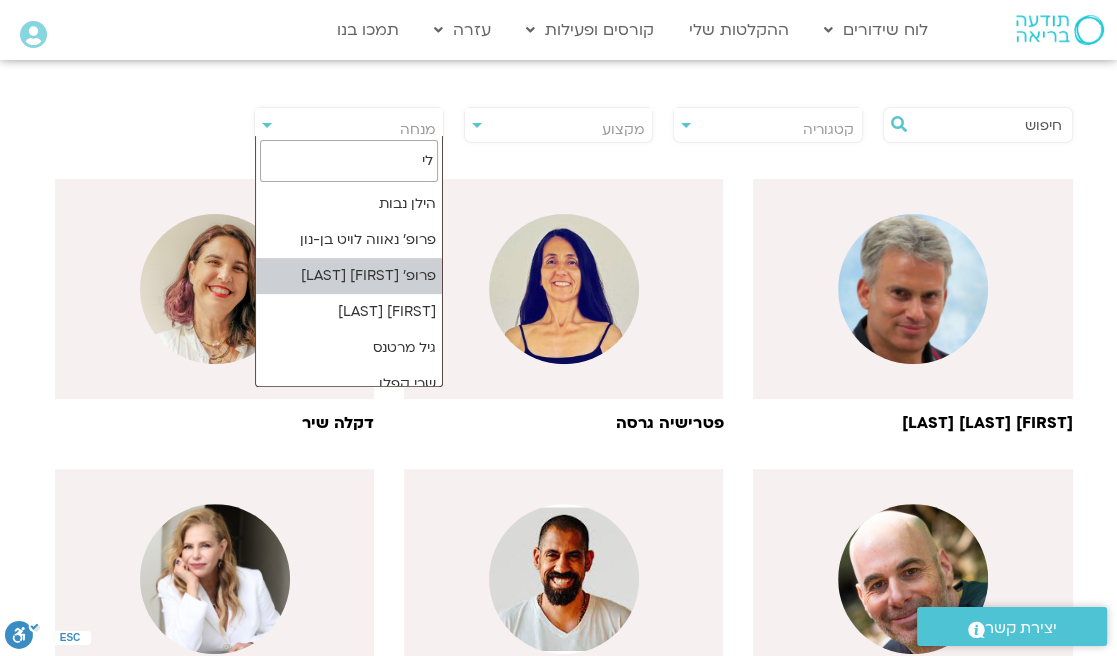 scroll, scrollTop: 0, scrollLeft: 0, axis: both 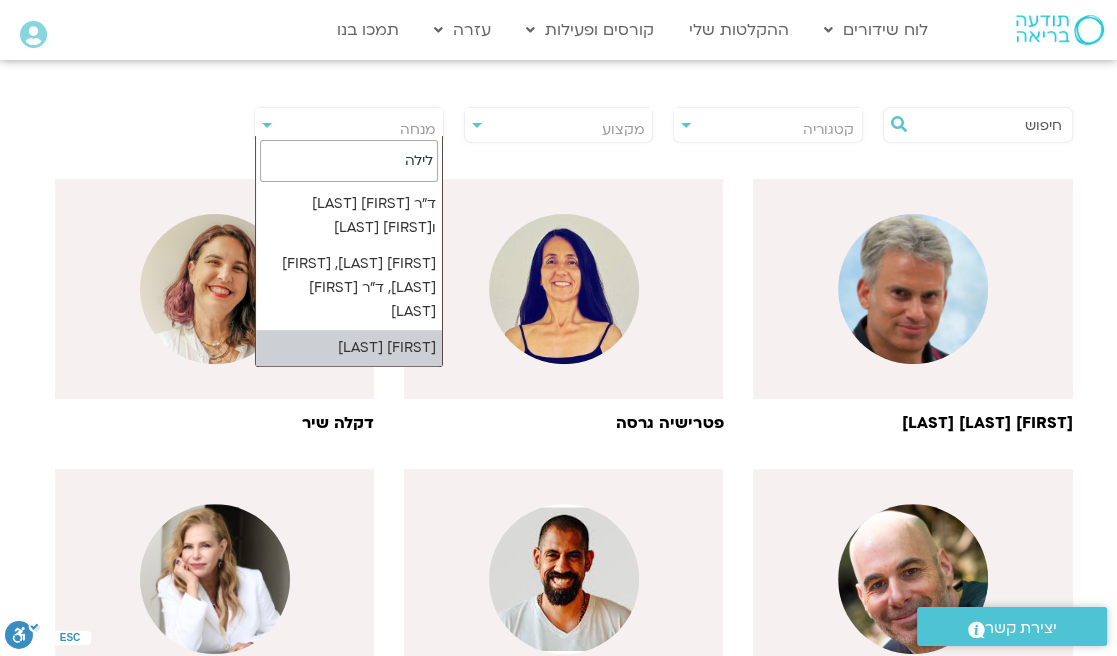 type on "לילה" 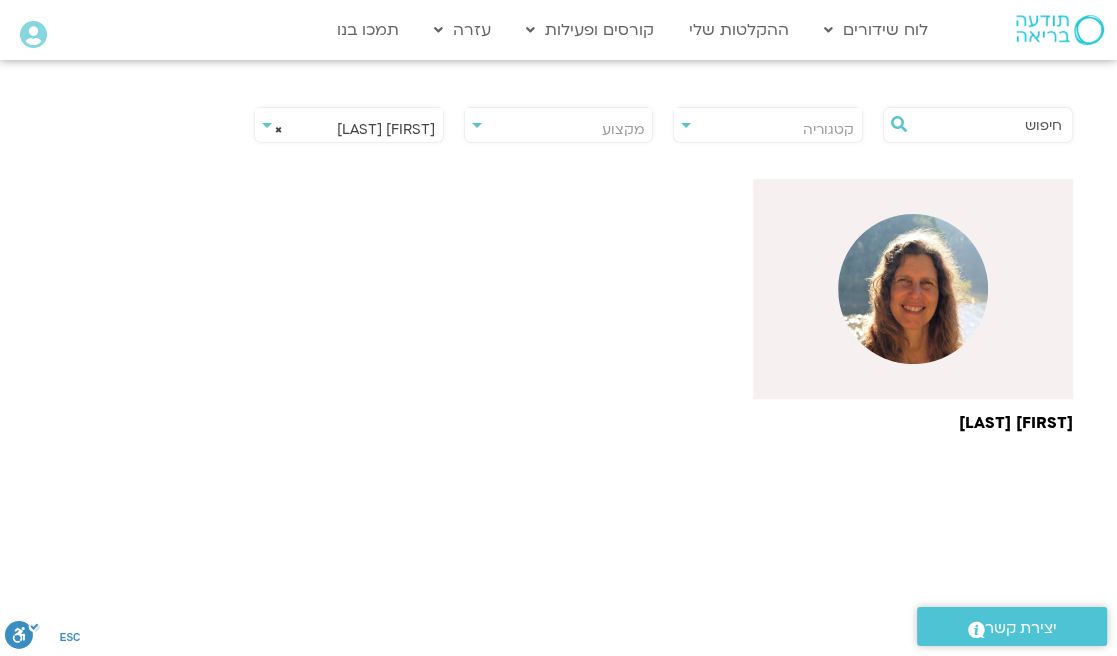 click at bounding box center (913, 289) 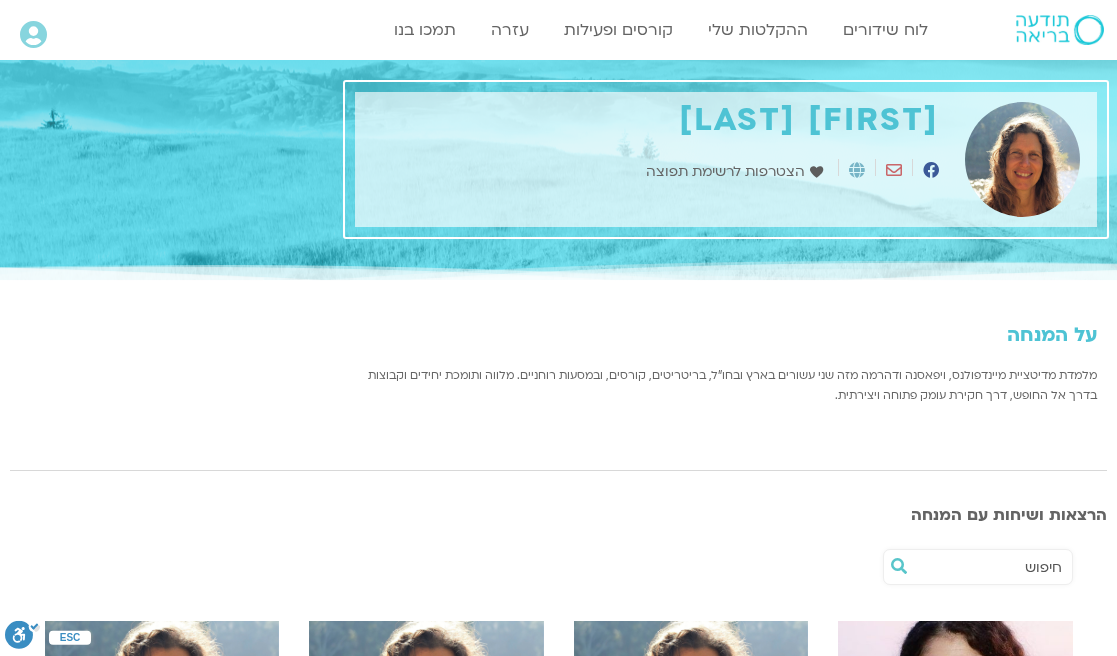 scroll, scrollTop: 0, scrollLeft: 0, axis: both 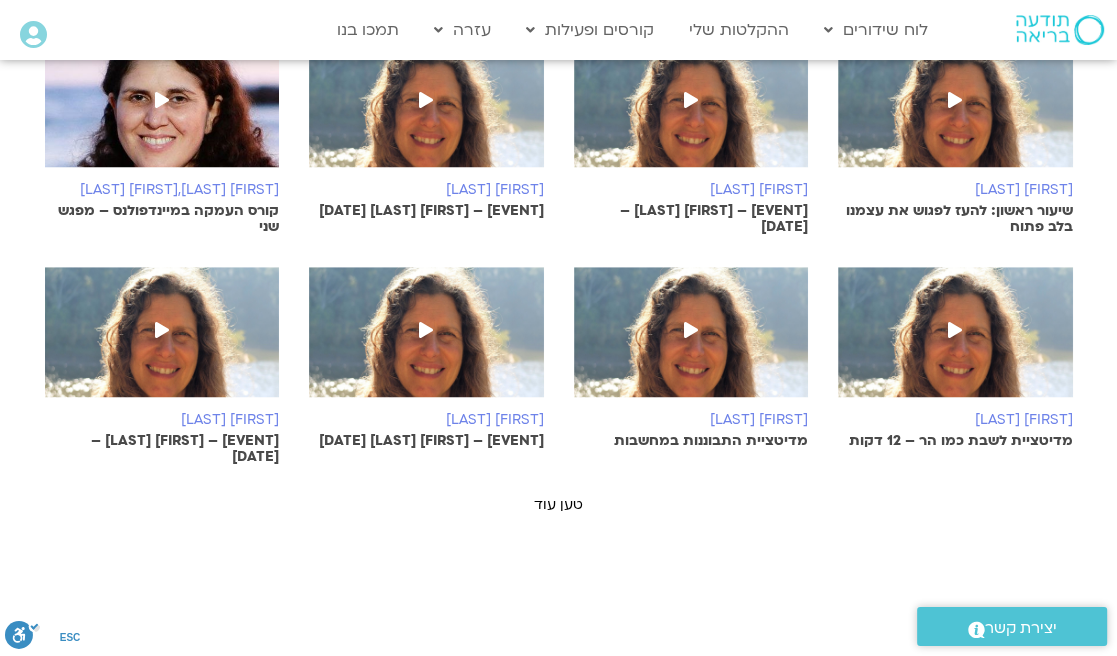 click at bounding box center [955, 330] 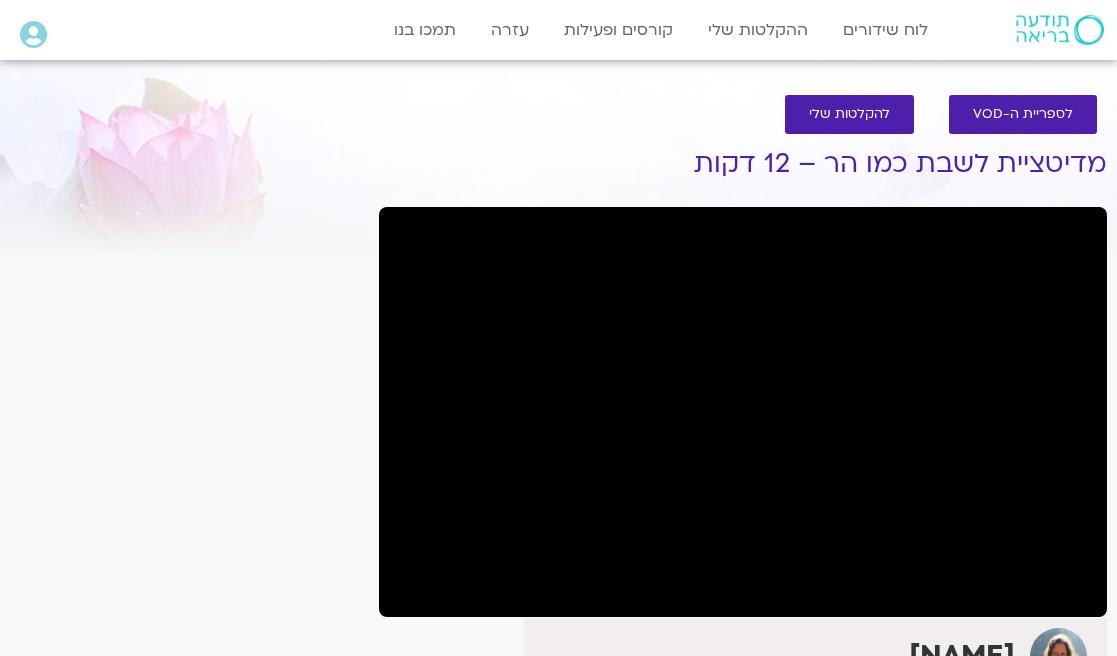 scroll, scrollTop: 0, scrollLeft: 0, axis: both 